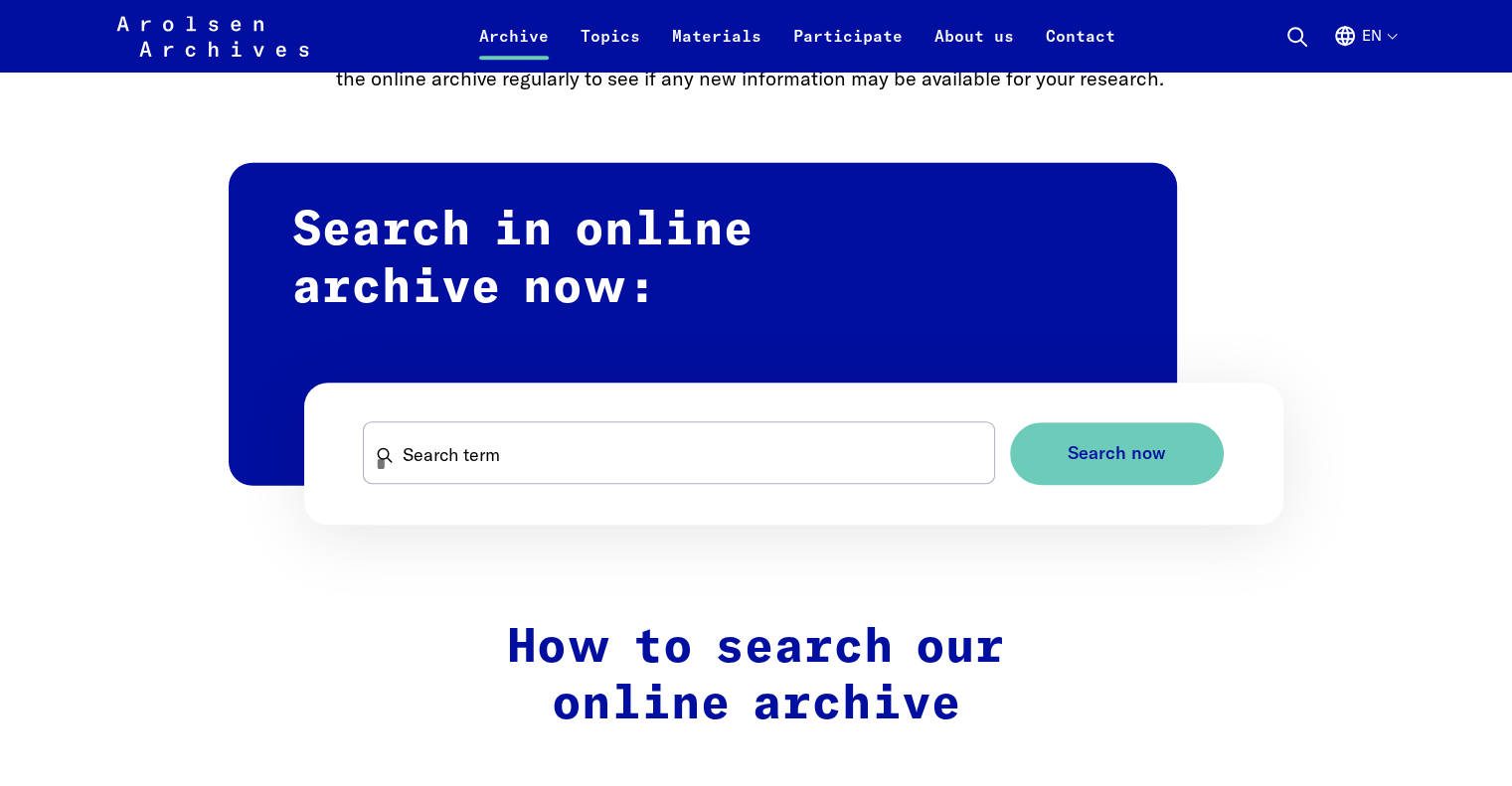 scroll, scrollTop: 1093, scrollLeft: 0, axis: vertical 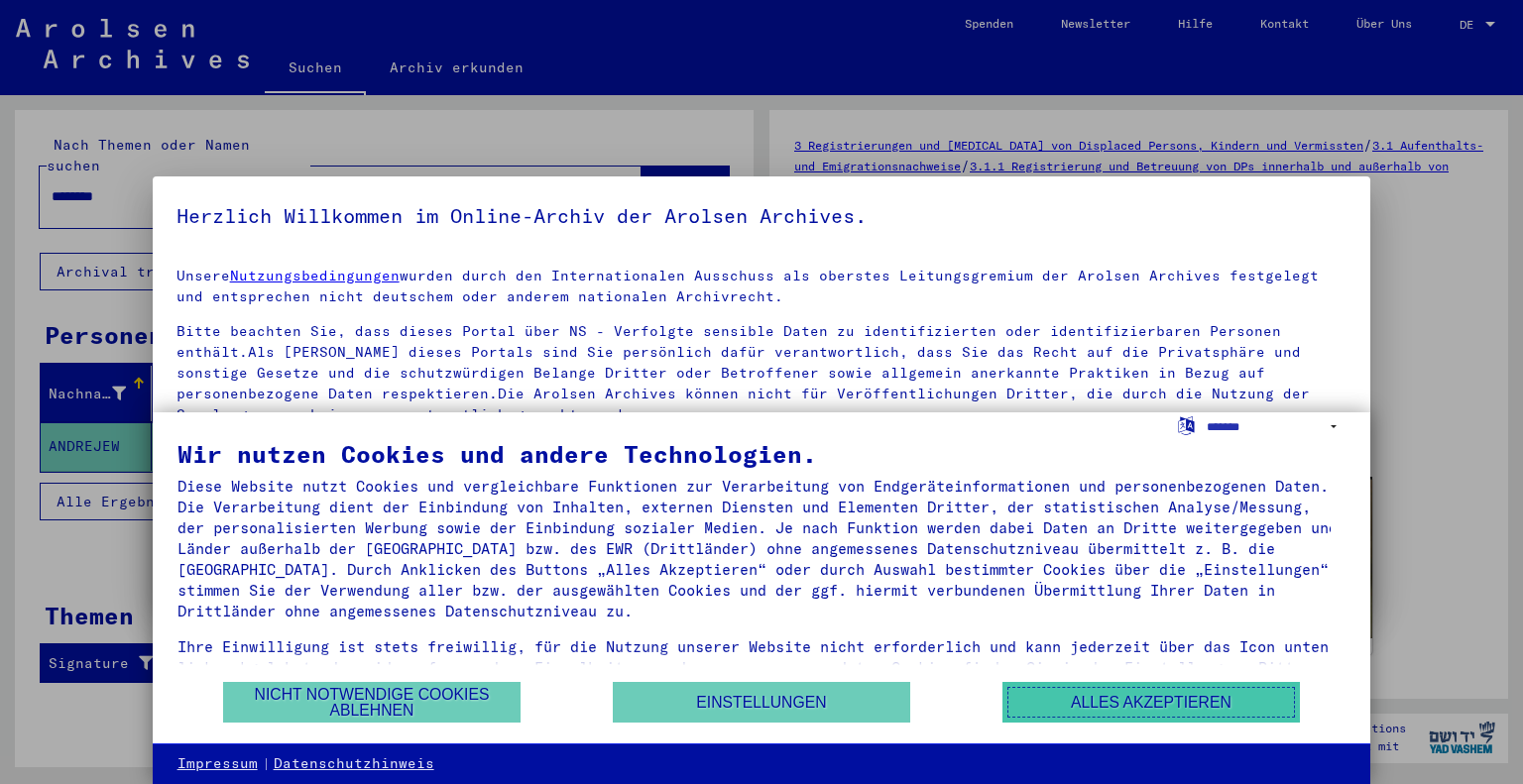 click on "Alles akzeptieren" at bounding box center [1151, 702] 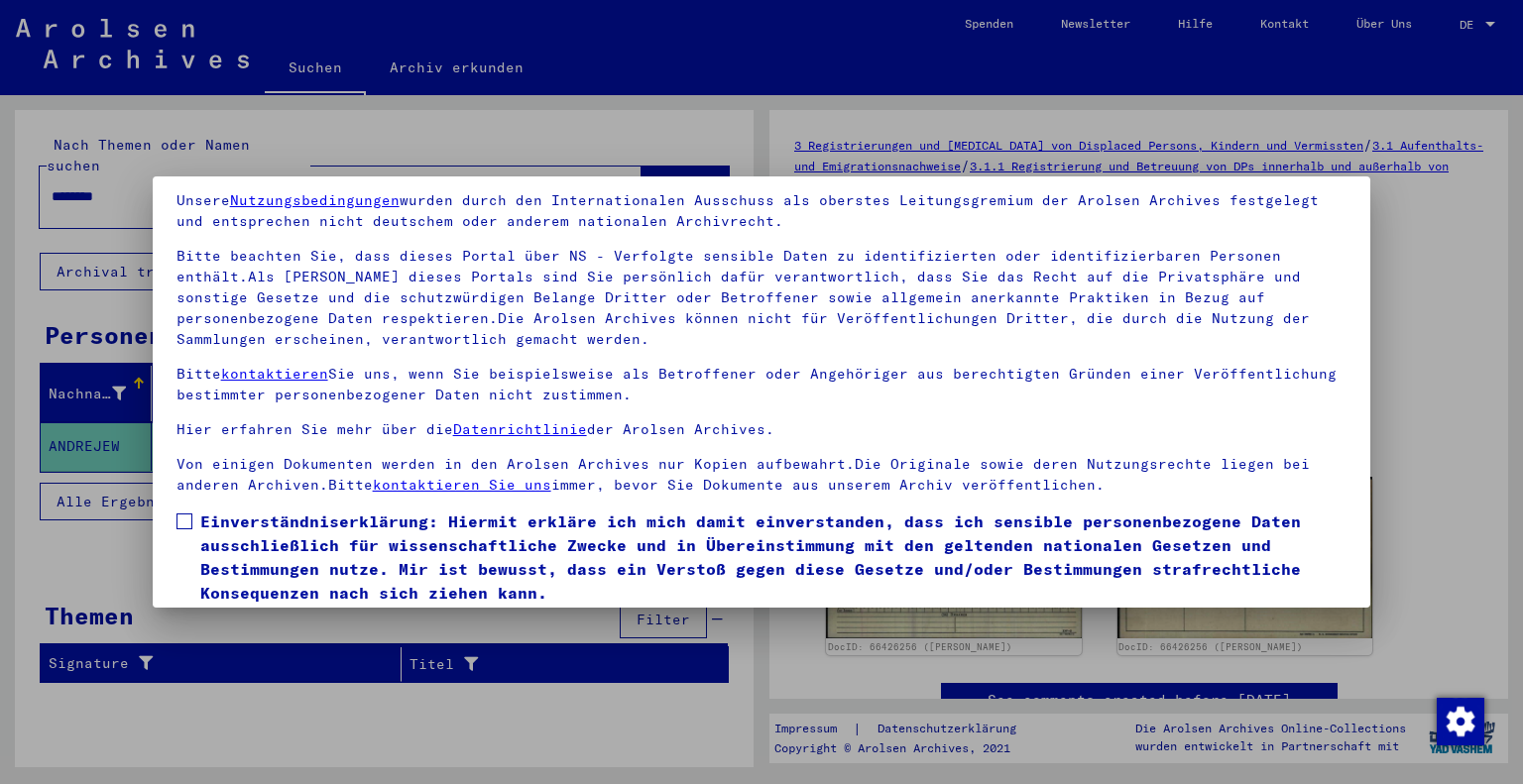 scroll, scrollTop: 143, scrollLeft: 0, axis: vertical 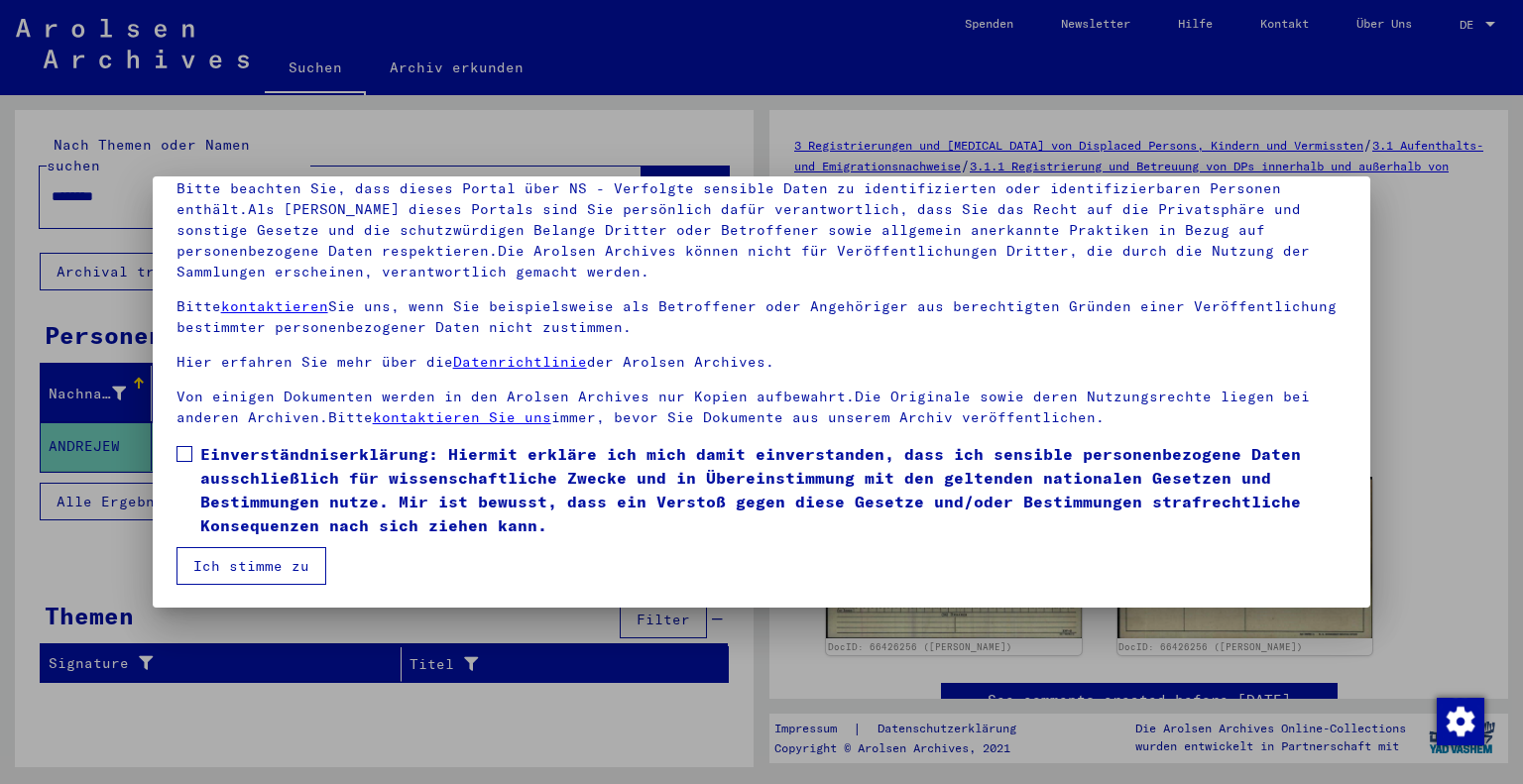 click at bounding box center [184, 454] 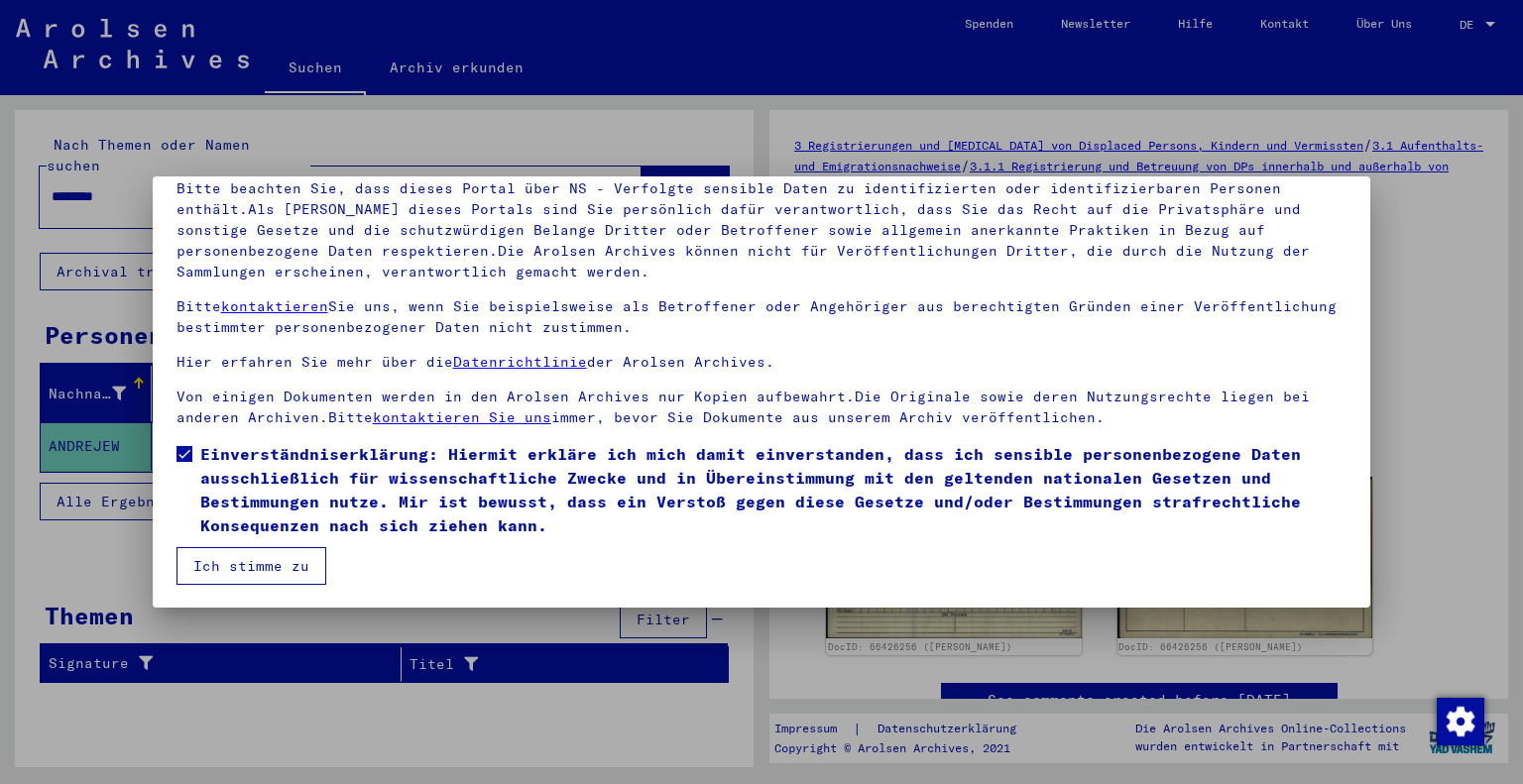 click on "Ich stimme zu" at bounding box center [251, 566] 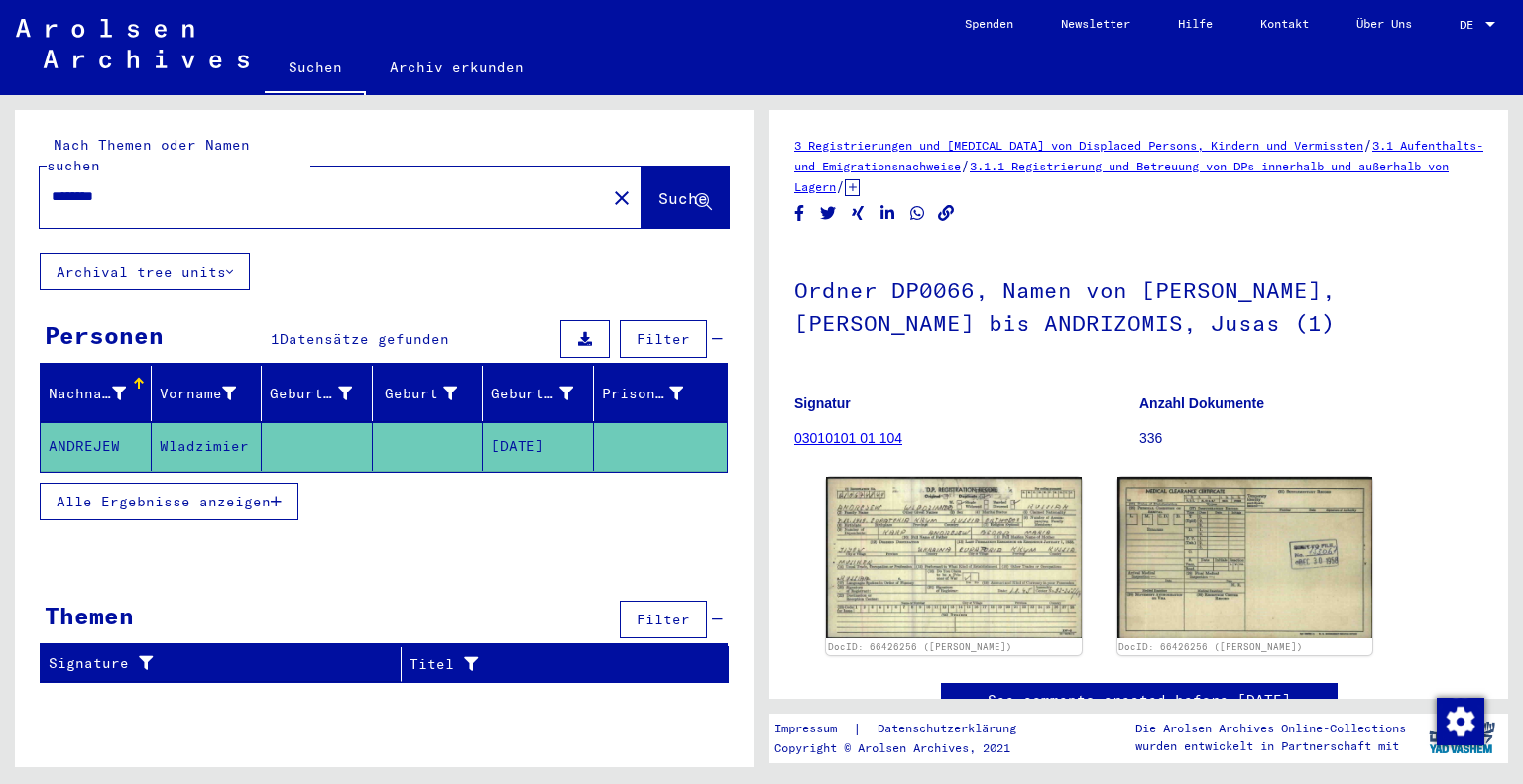 click on "********" at bounding box center [322, 196] 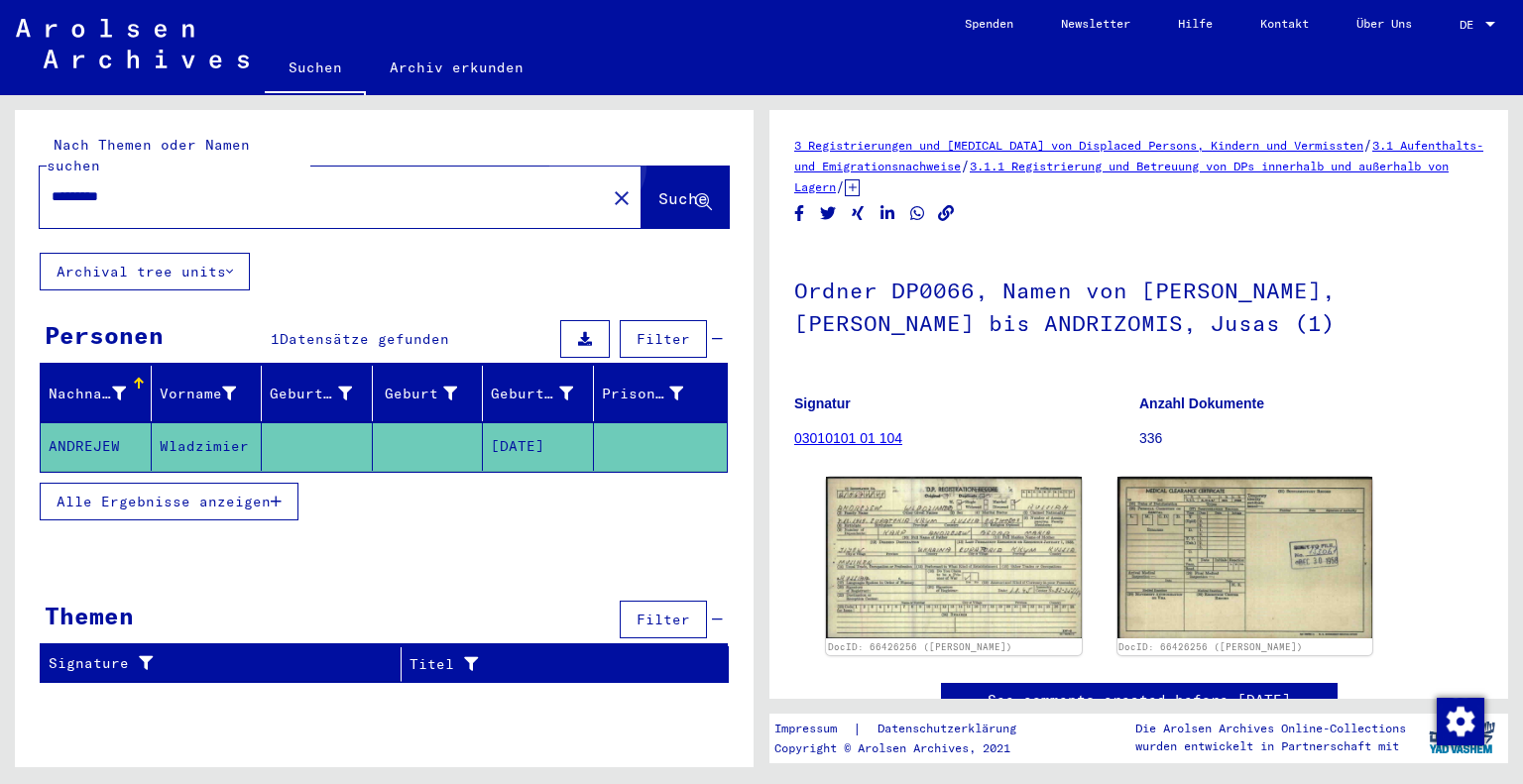 click on "Suche" 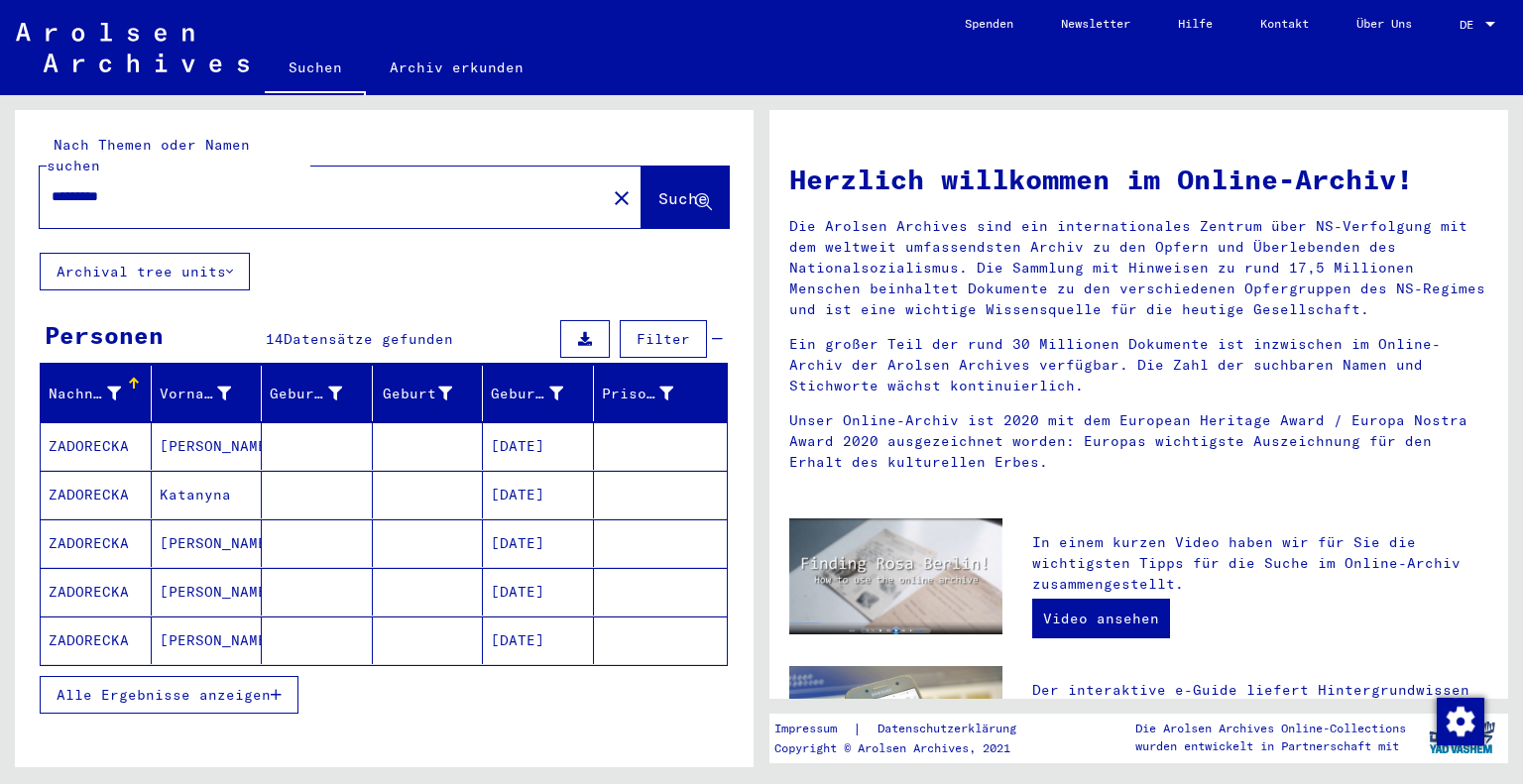 click on "Alle Ergebnisse anzeigen" at bounding box center [169, 695] 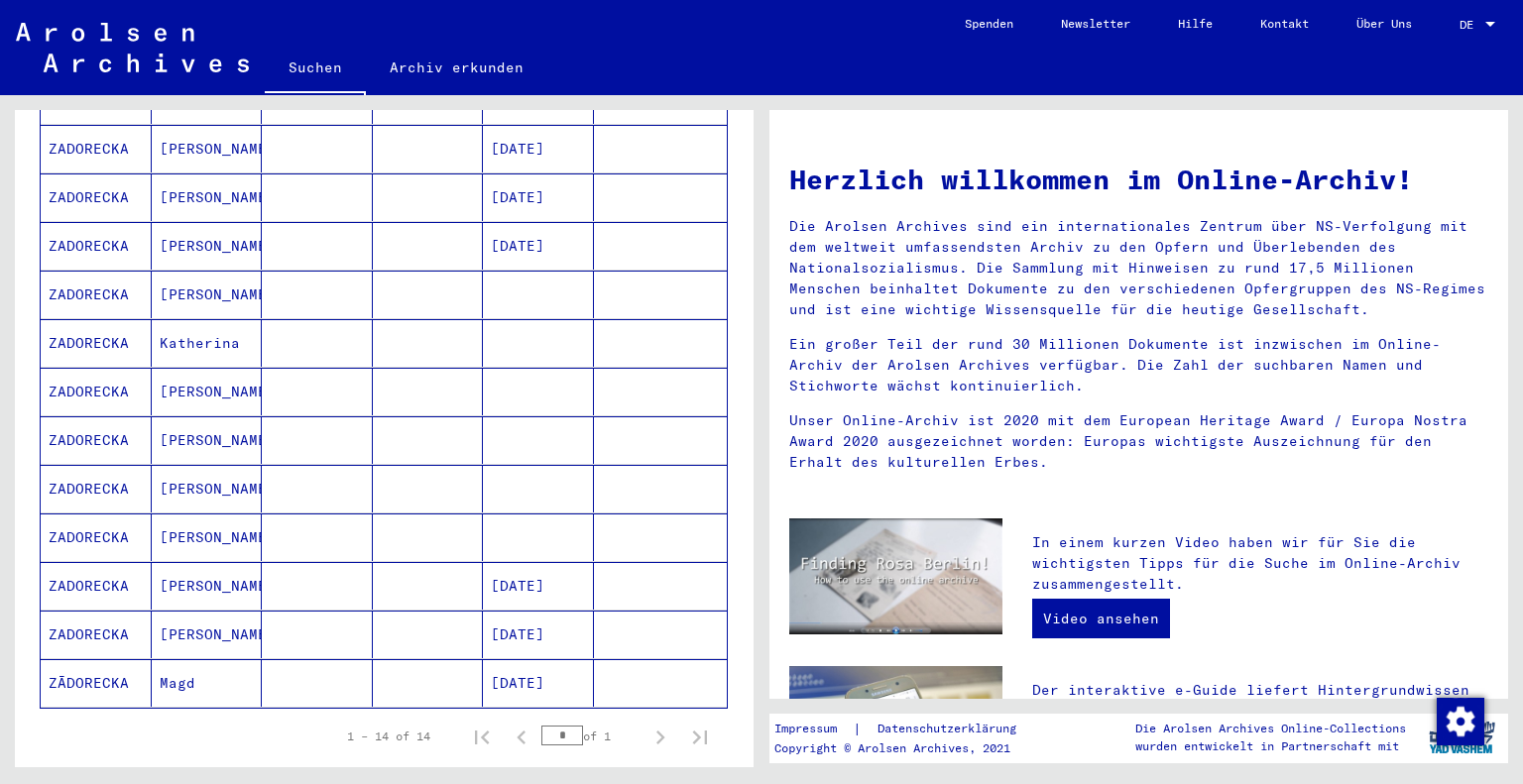 scroll, scrollTop: 396, scrollLeft: 0, axis: vertical 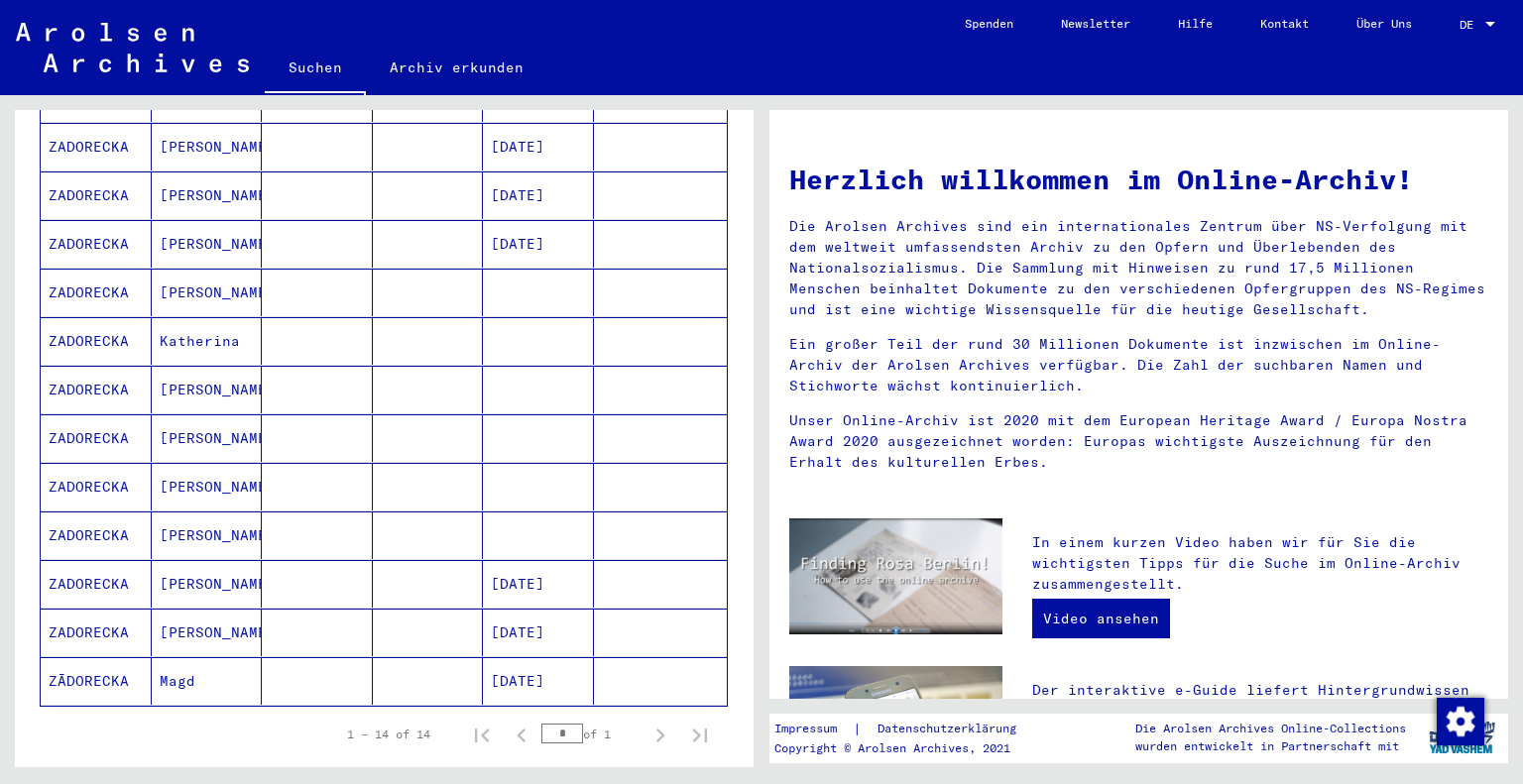 click on "Magdalena" at bounding box center (207, 535) 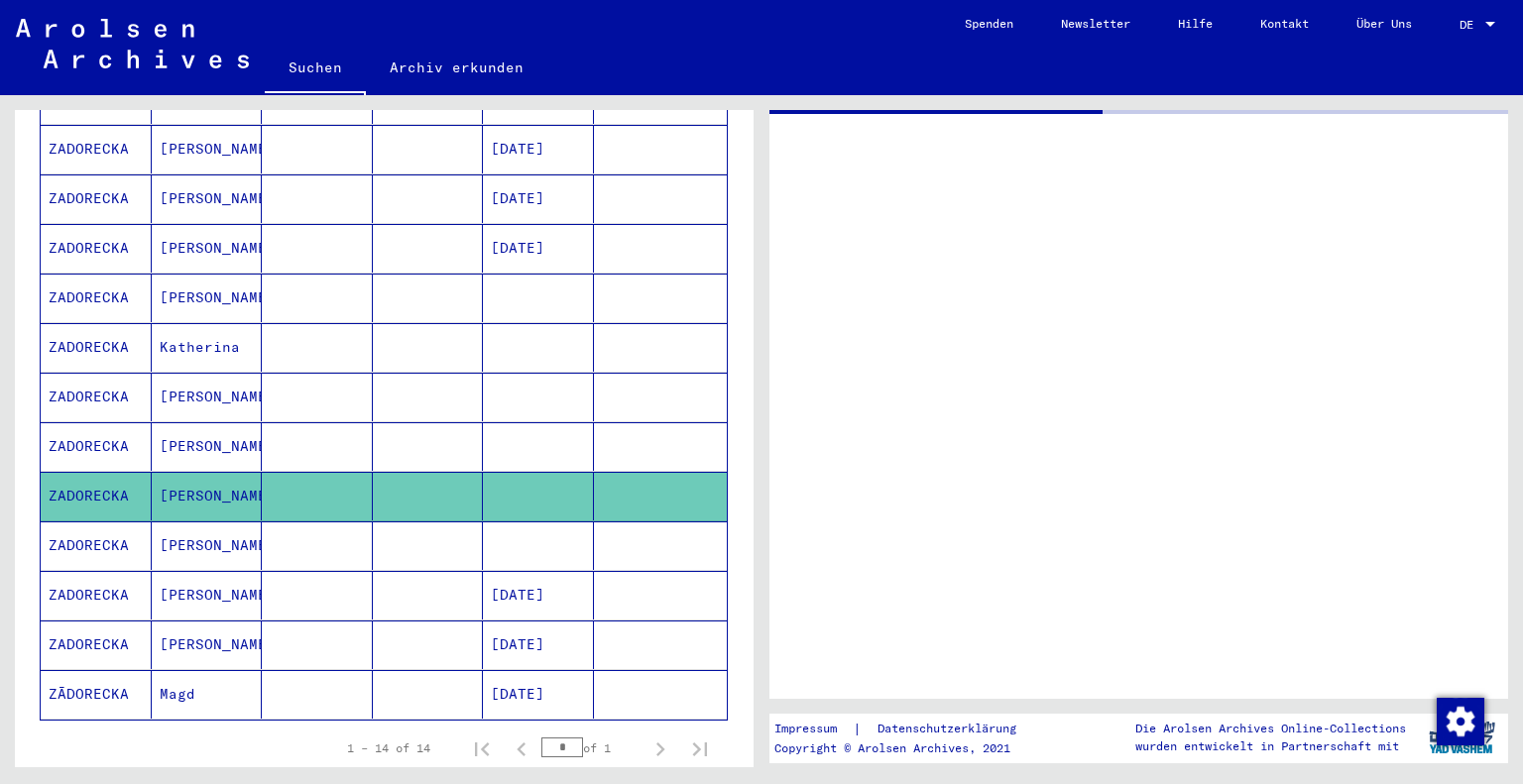 scroll, scrollTop: 398, scrollLeft: 0, axis: vertical 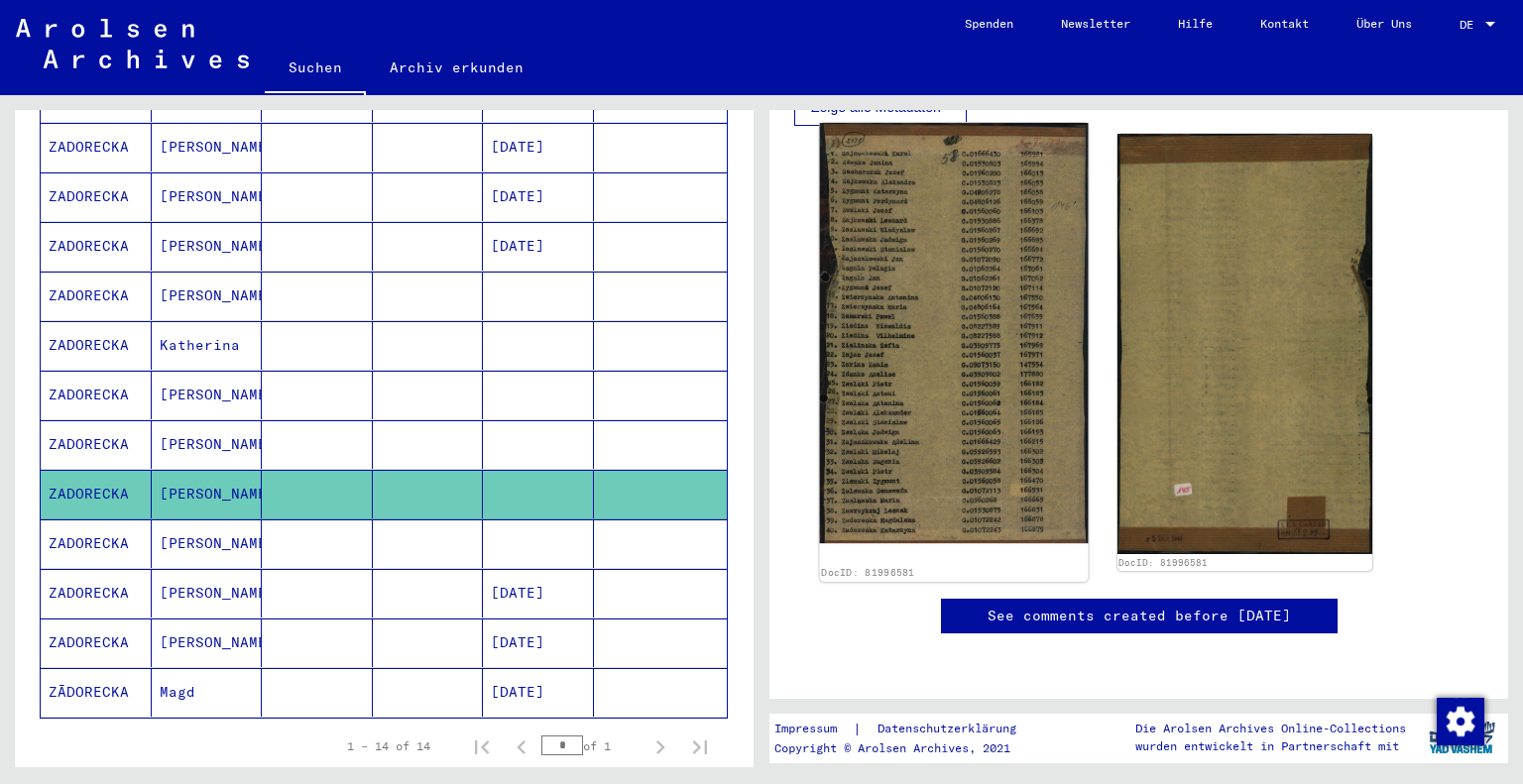 click 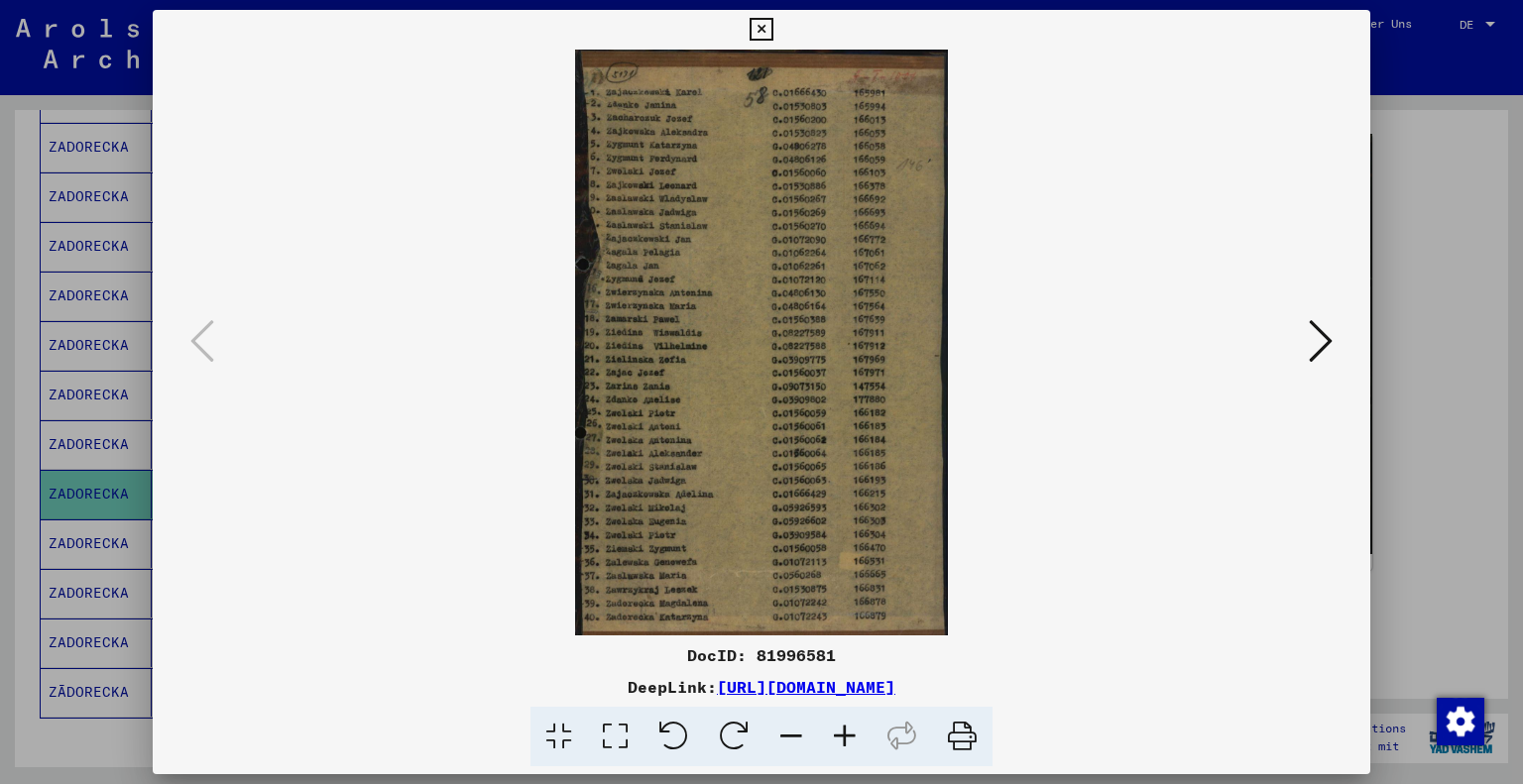 click at bounding box center (1321, 341) 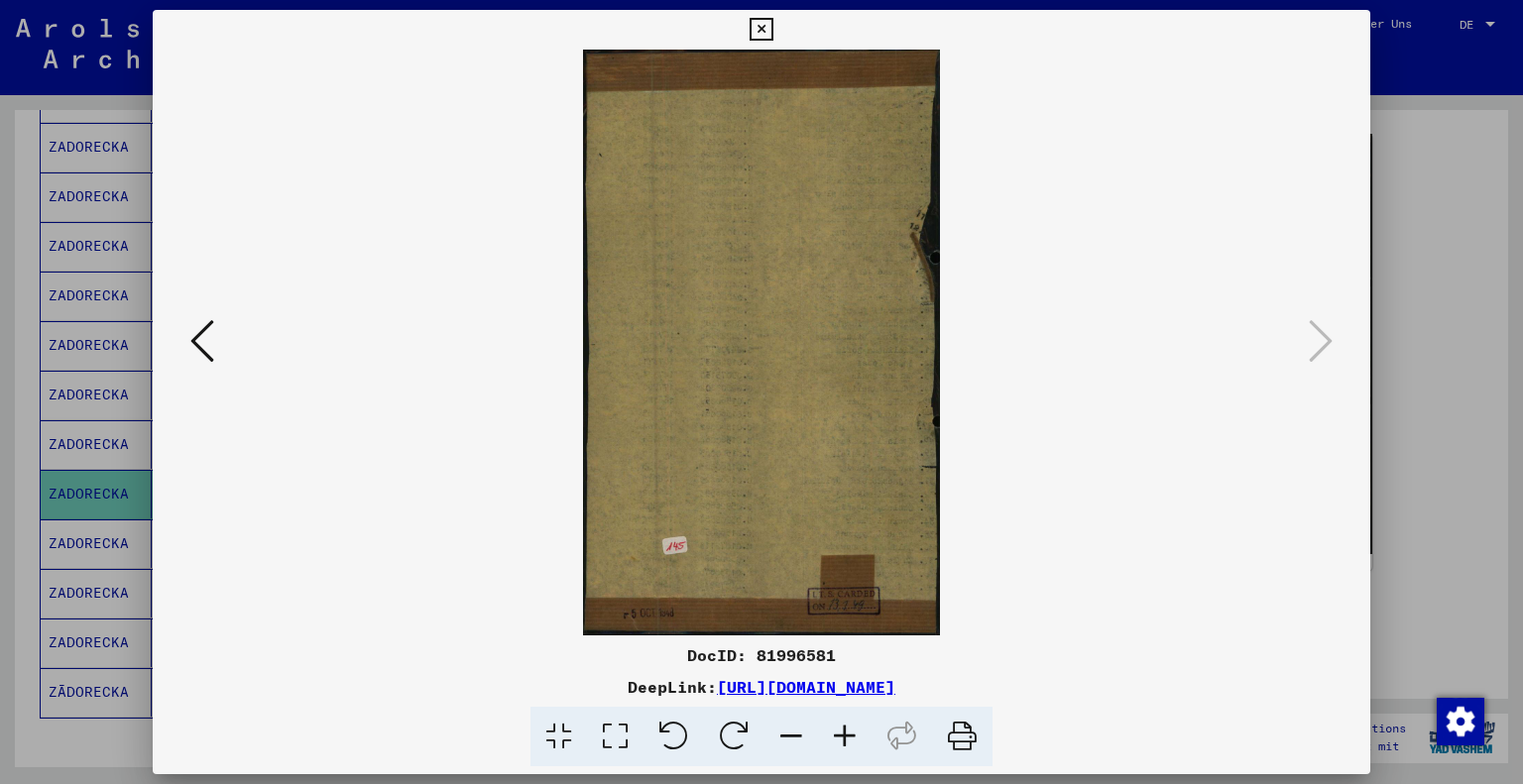 click at bounding box center (761, 30) 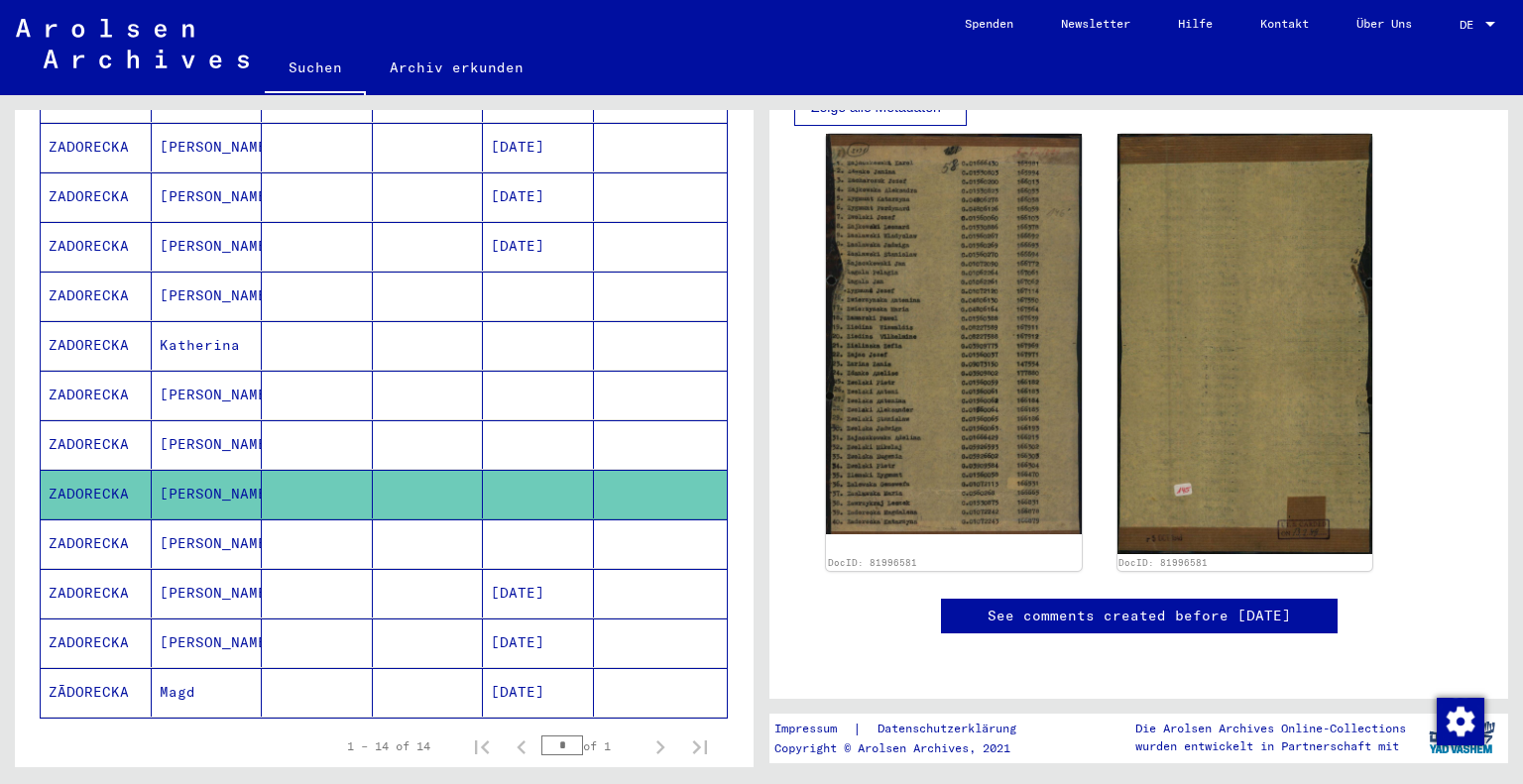 click on "Katherina" at bounding box center (207, 394) 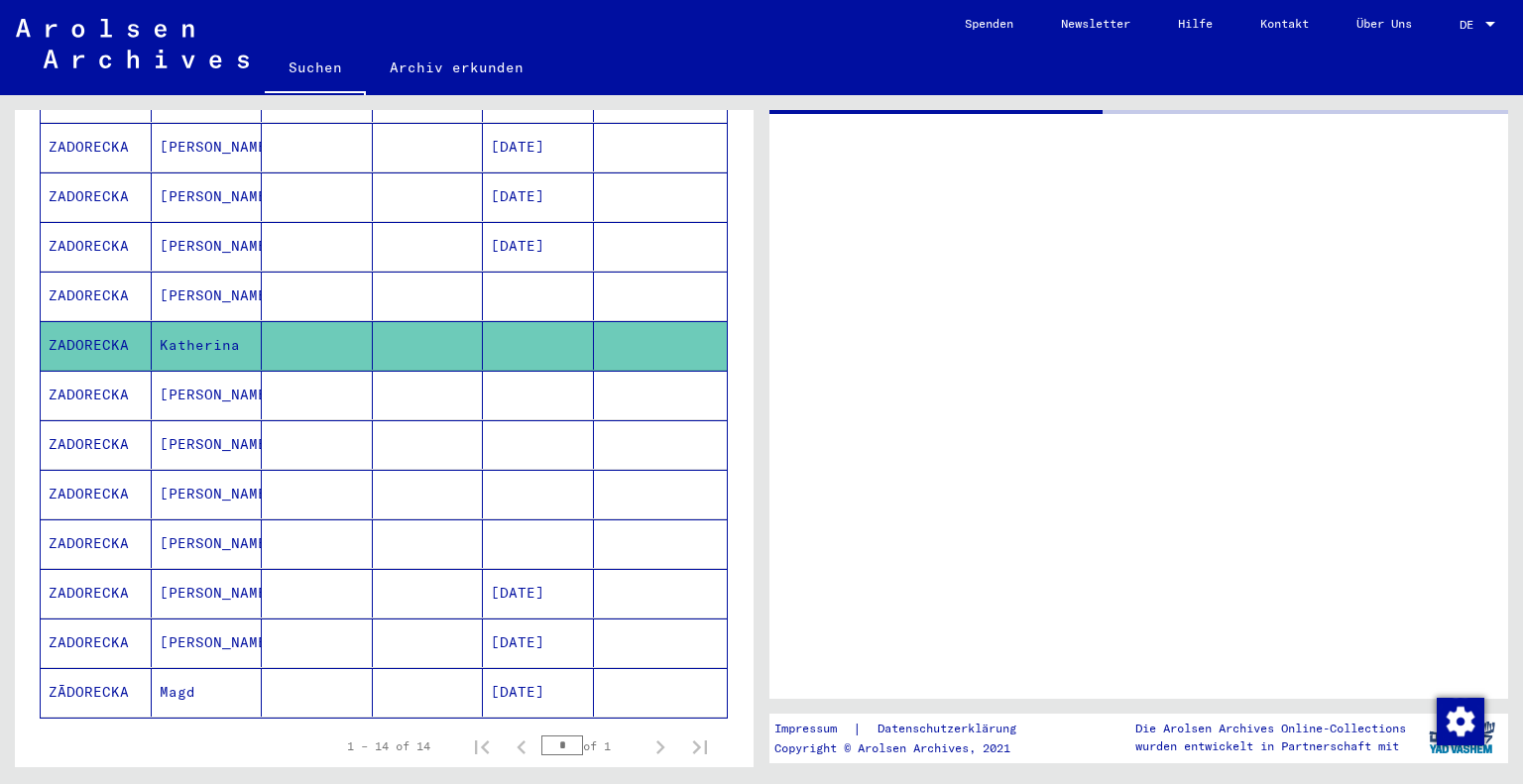 scroll, scrollTop: 0, scrollLeft: 0, axis: both 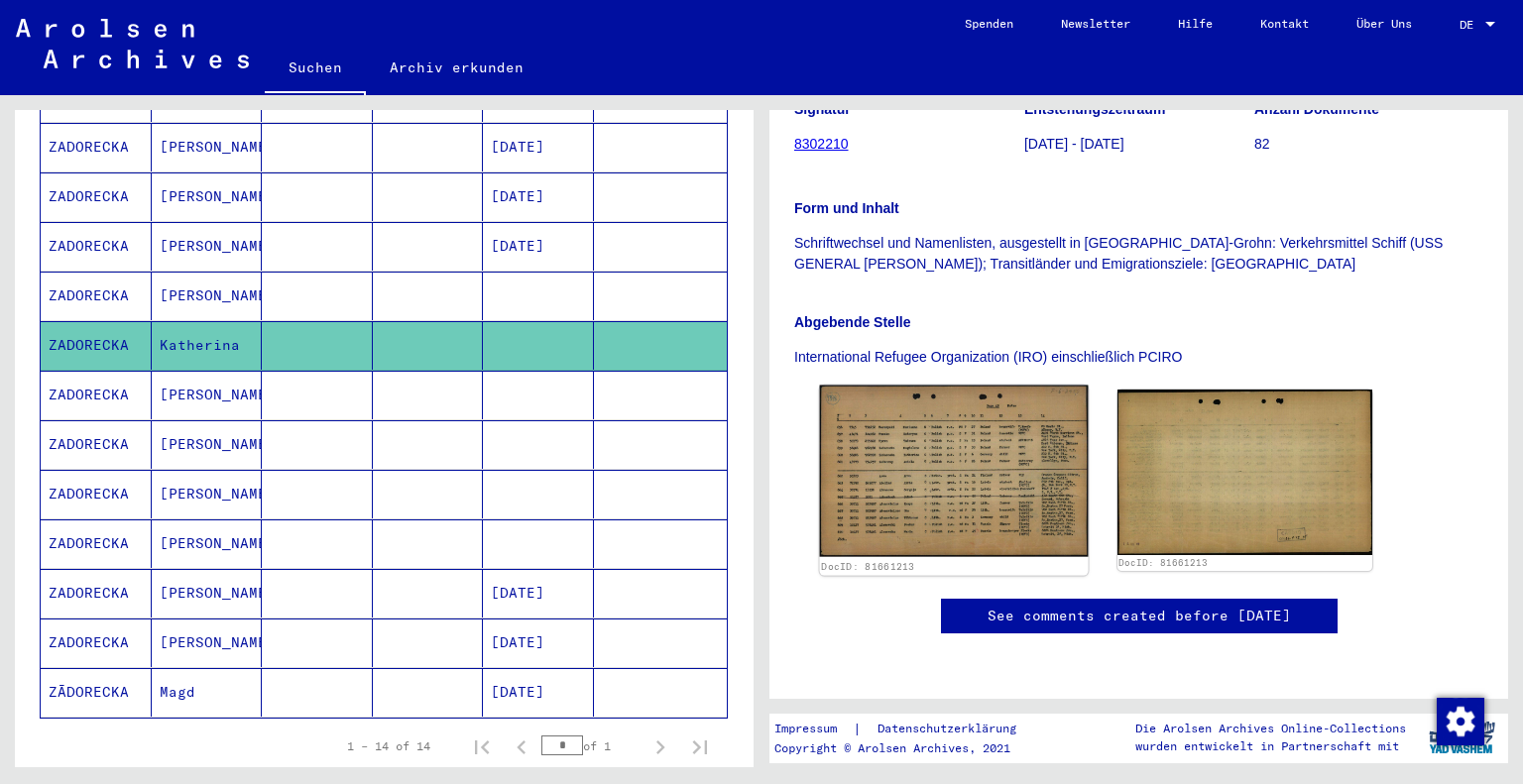 click 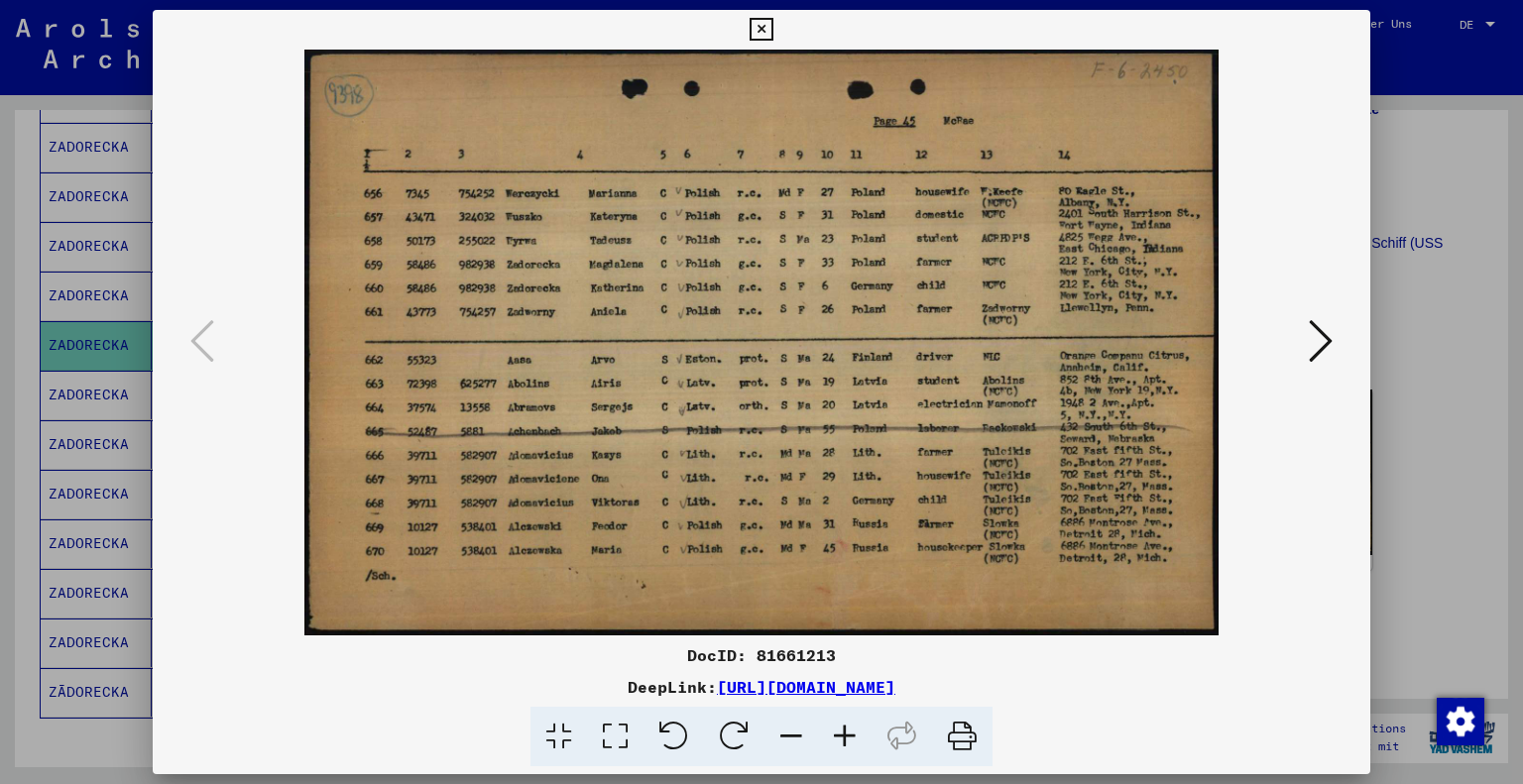 click at bounding box center [761, 30] 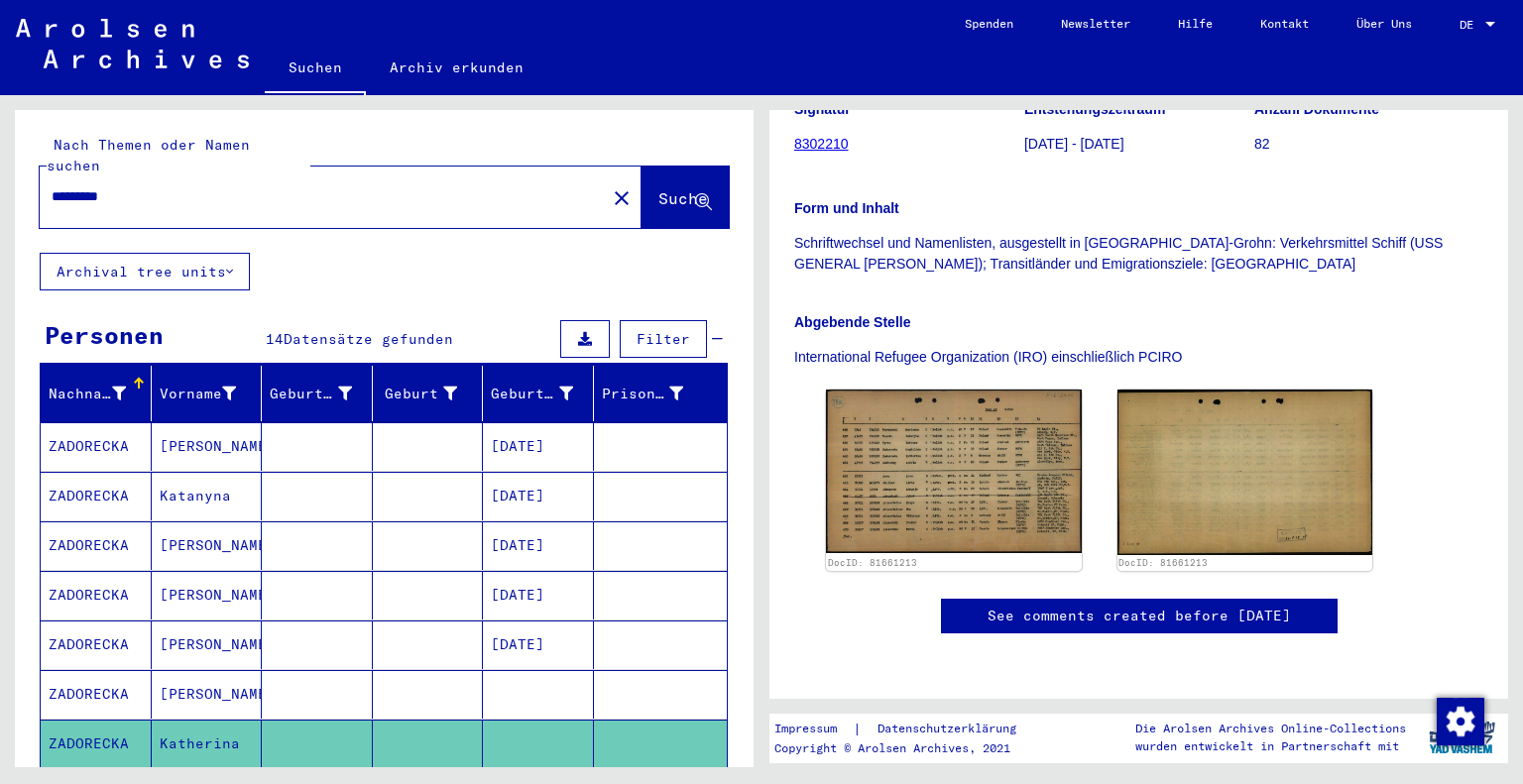 scroll, scrollTop: 0, scrollLeft: 0, axis: both 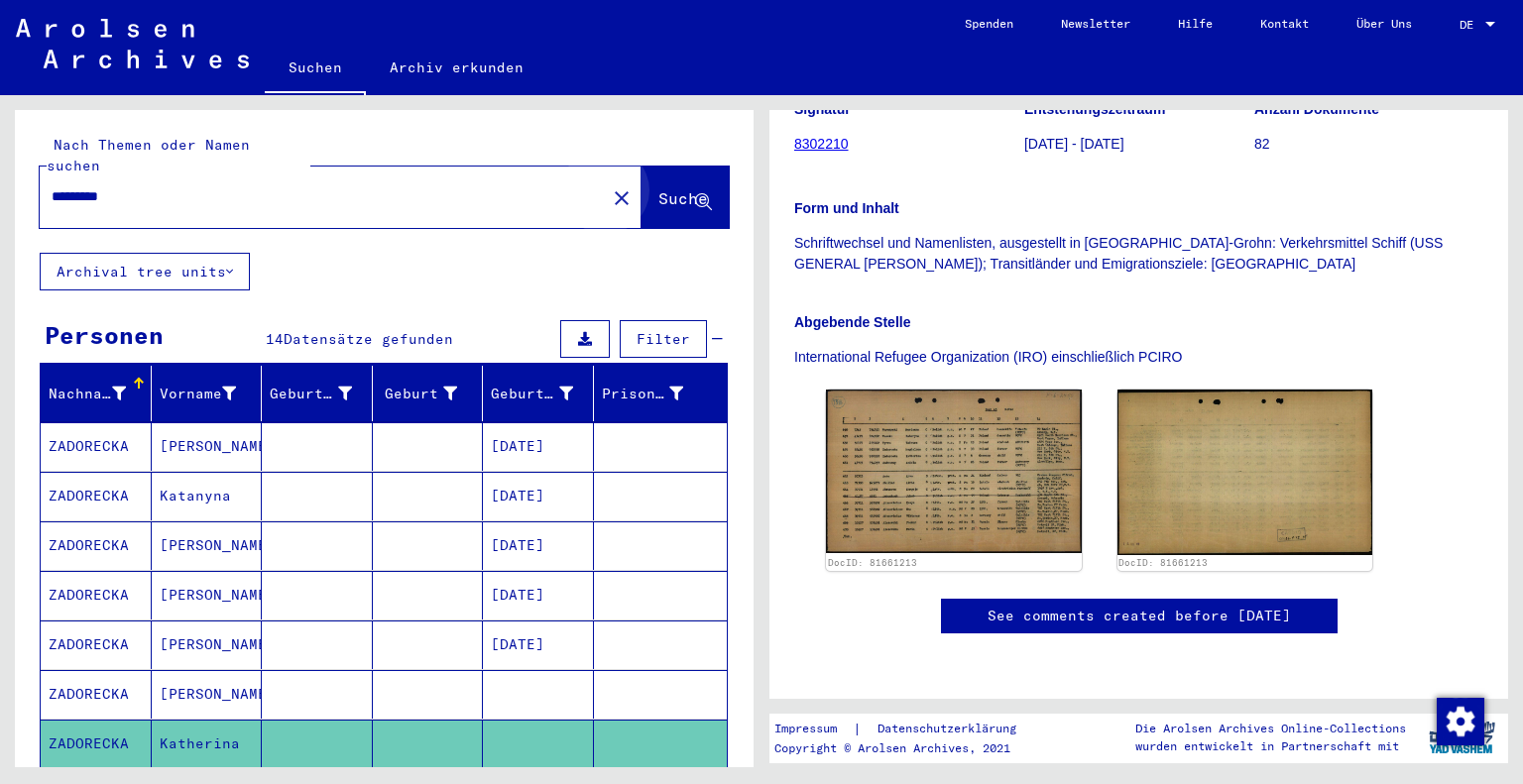 click on "Suche" 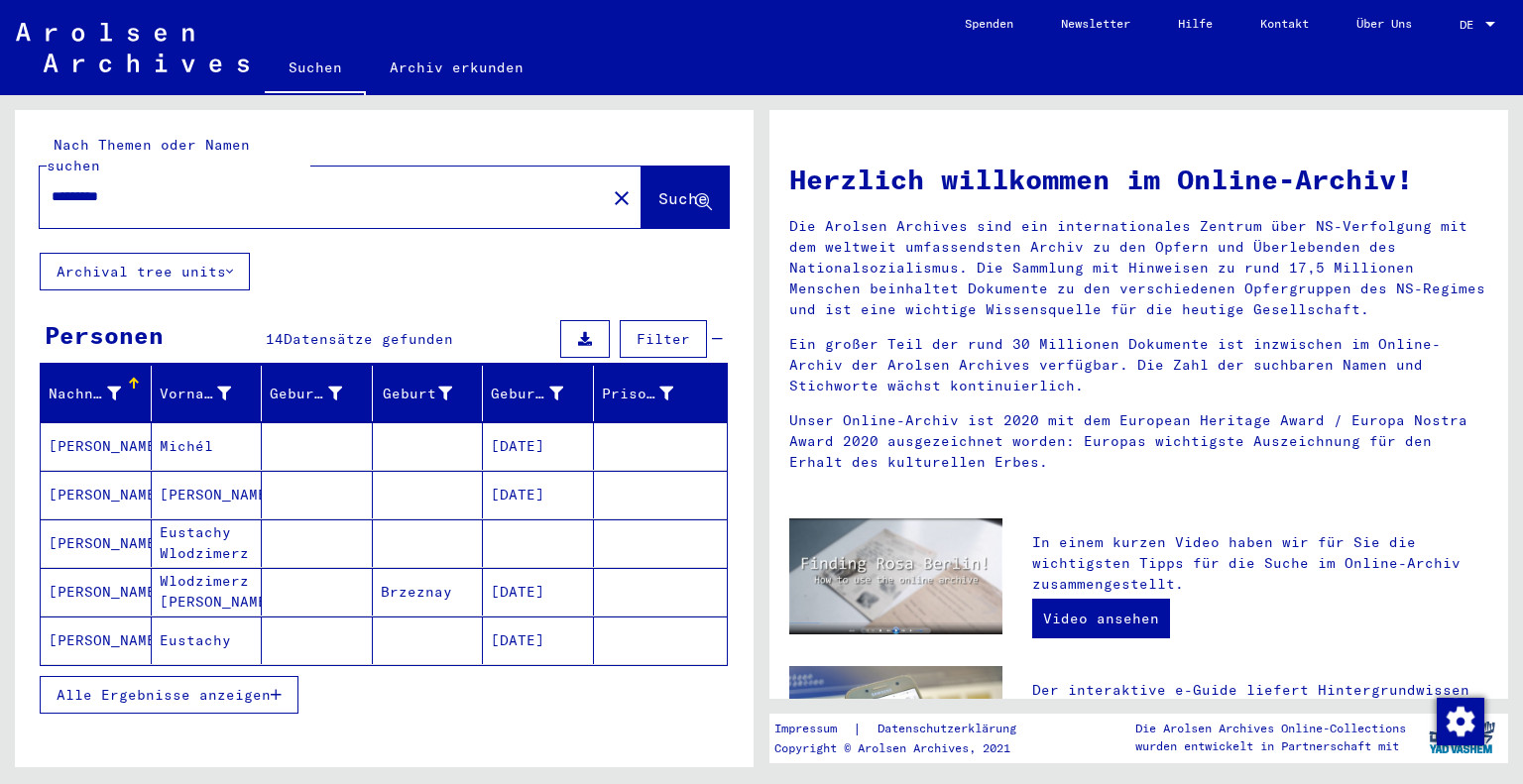 click on "Alle Ergebnisse anzeigen" at bounding box center (164, 695) 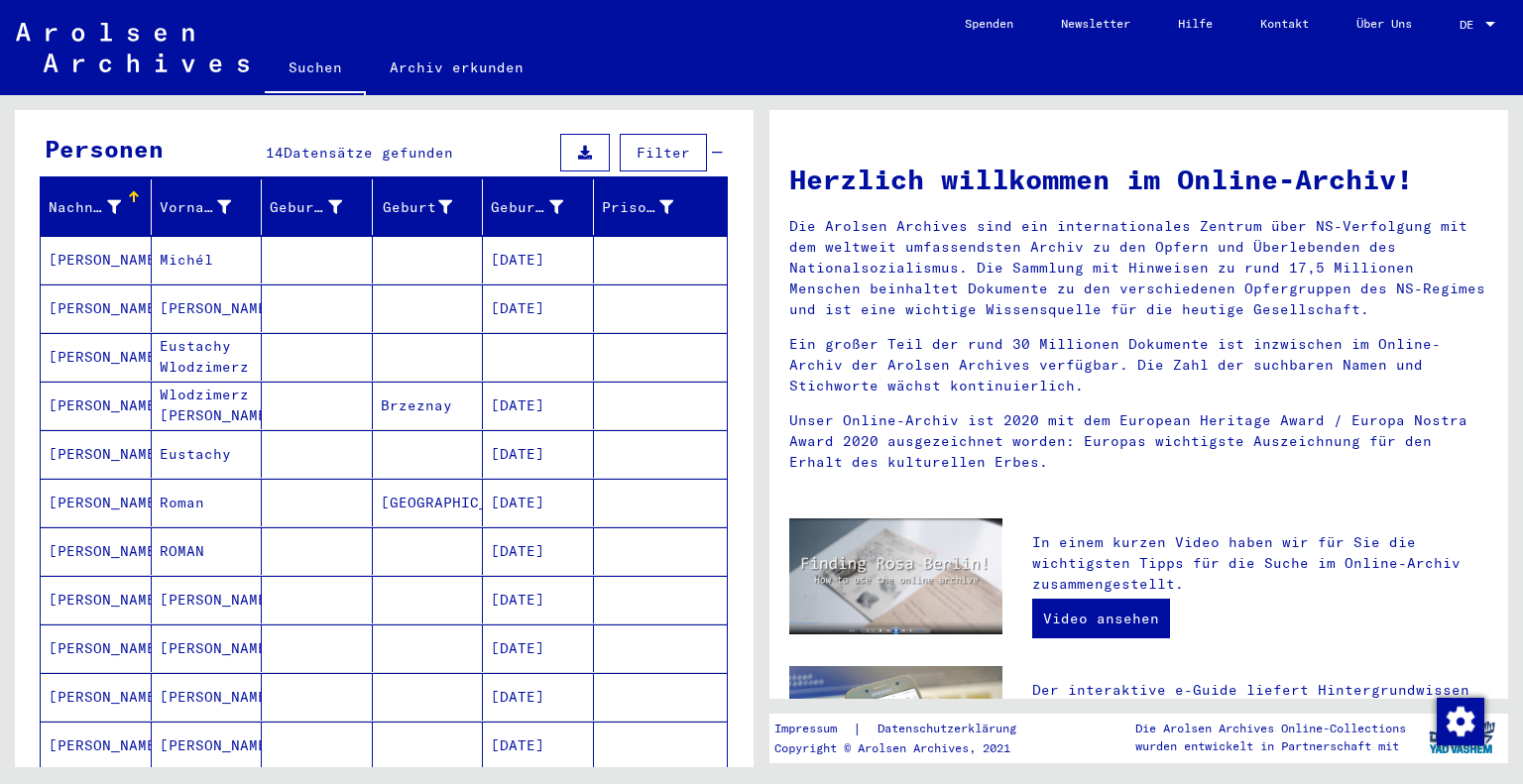 scroll, scrollTop: 198, scrollLeft: 0, axis: vertical 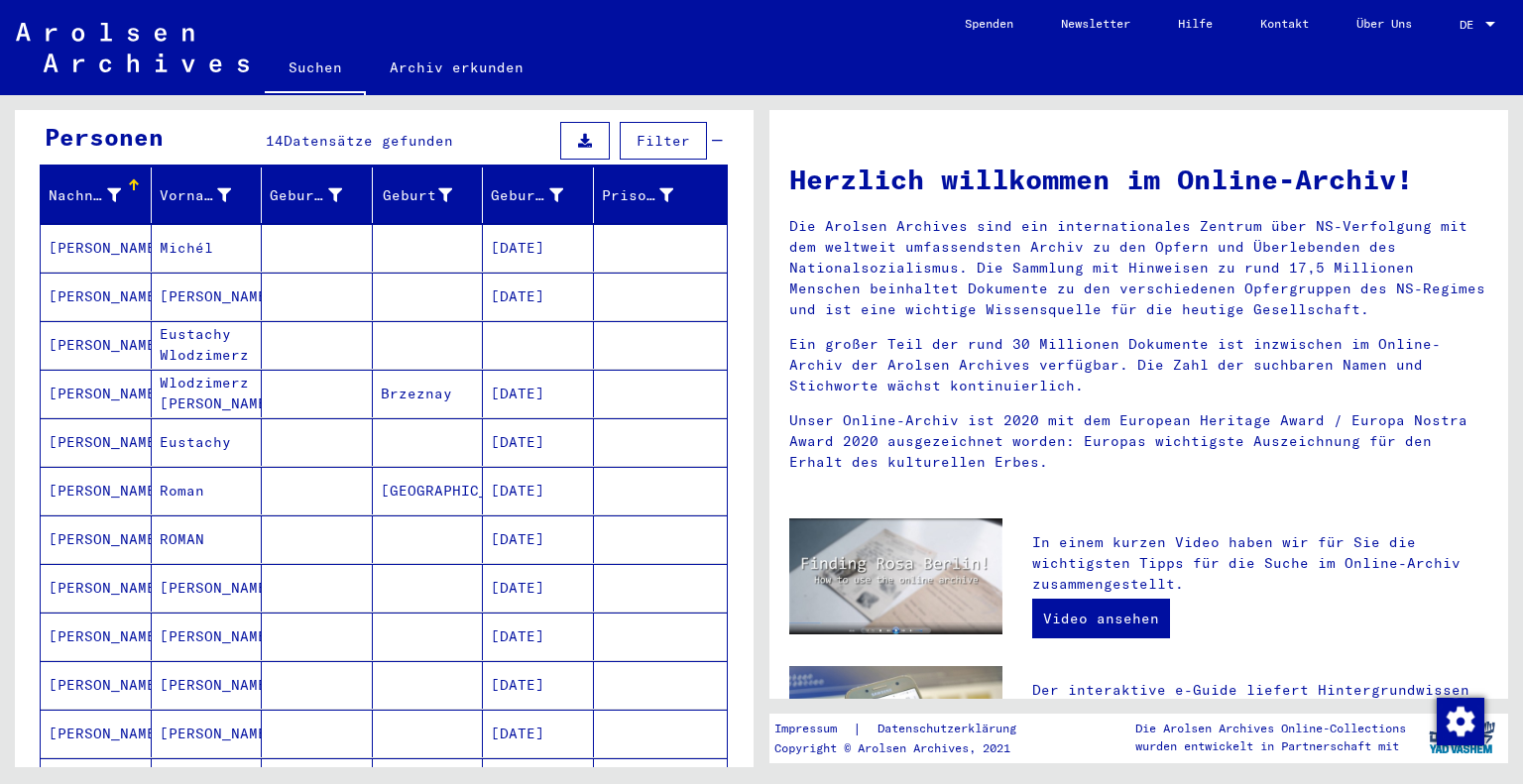click on "LUBLINIEC" at bounding box center (428, 539) 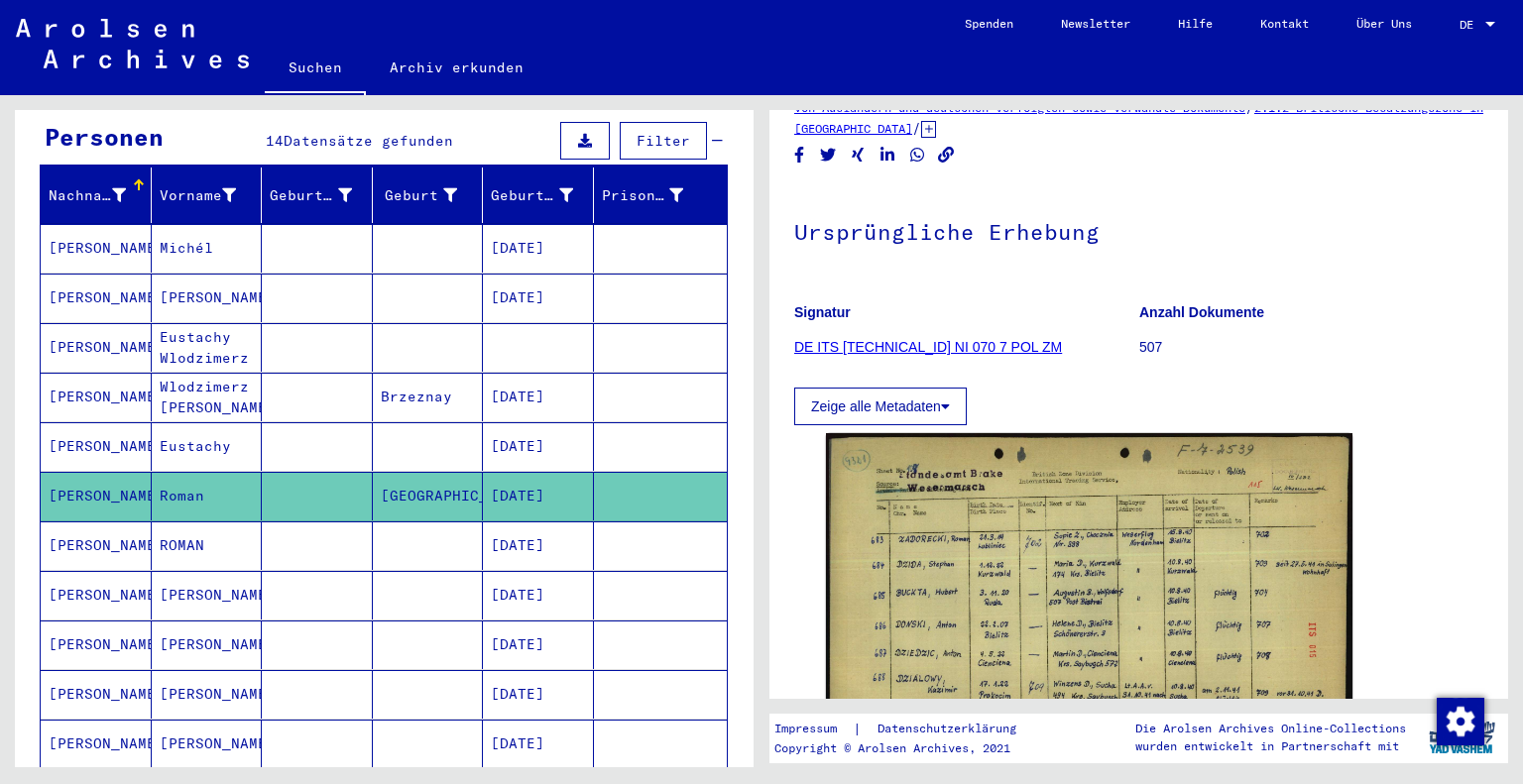 scroll, scrollTop: 198, scrollLeft: 0, axis: vertical 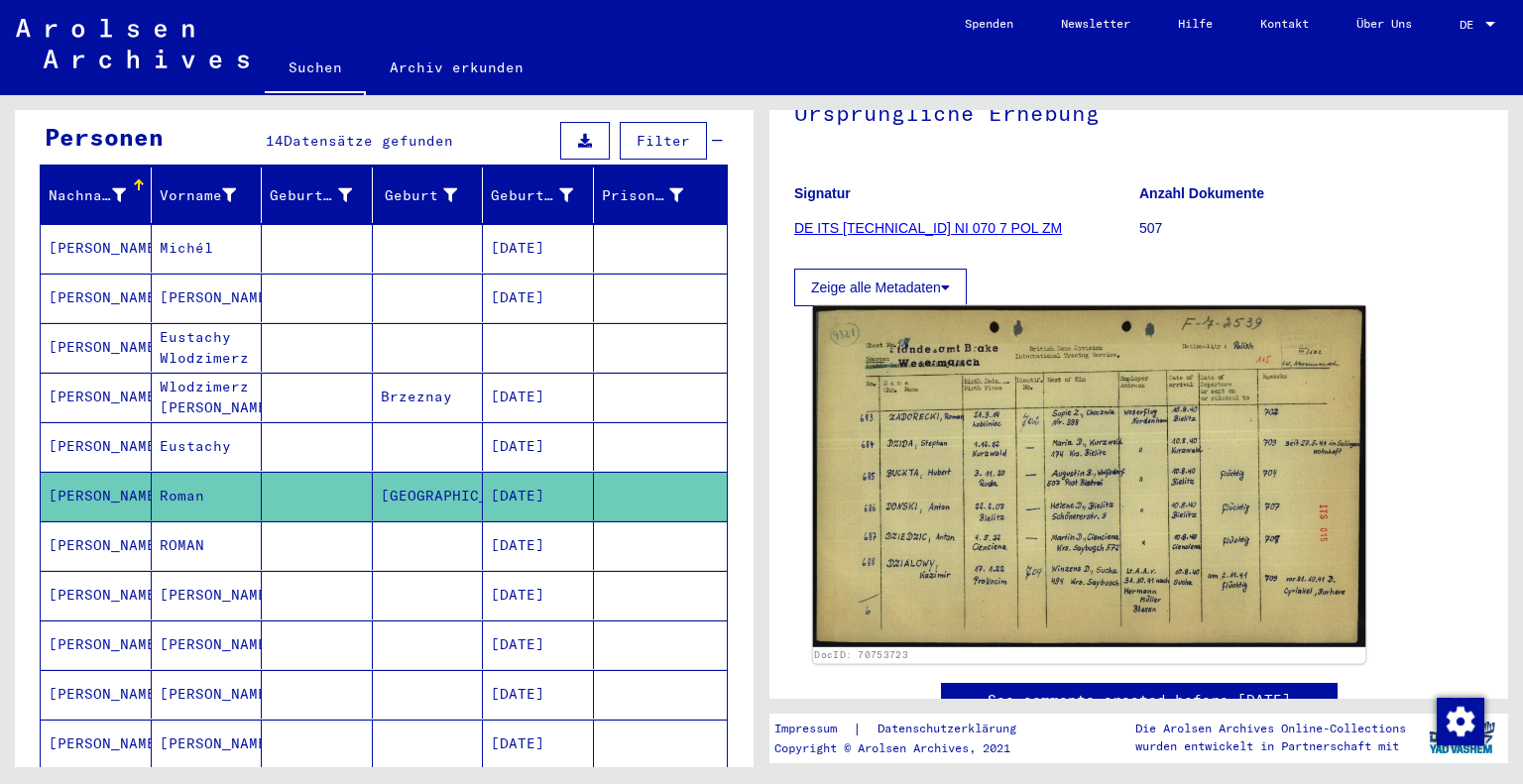 click 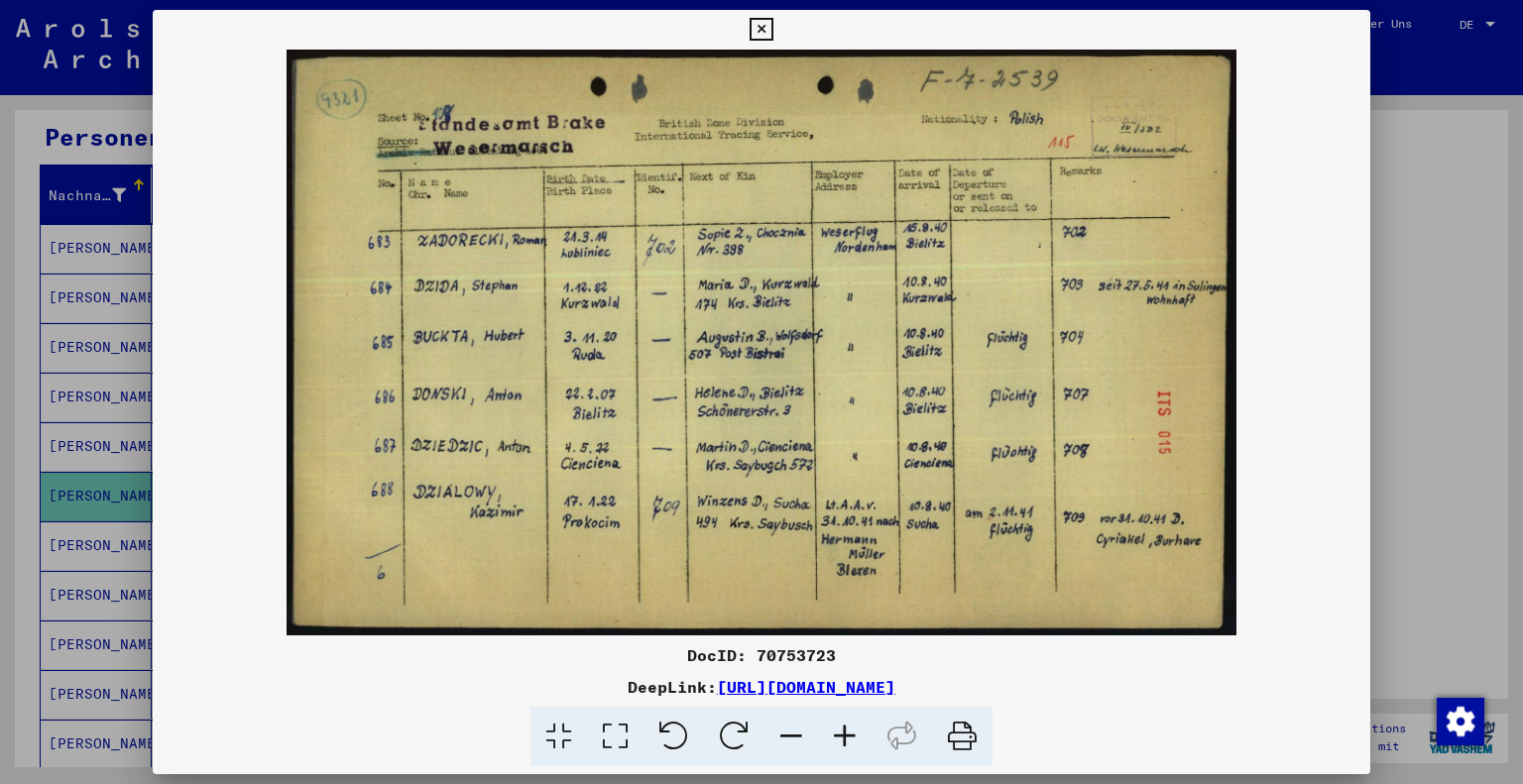 click at bounding box center (761, 30) 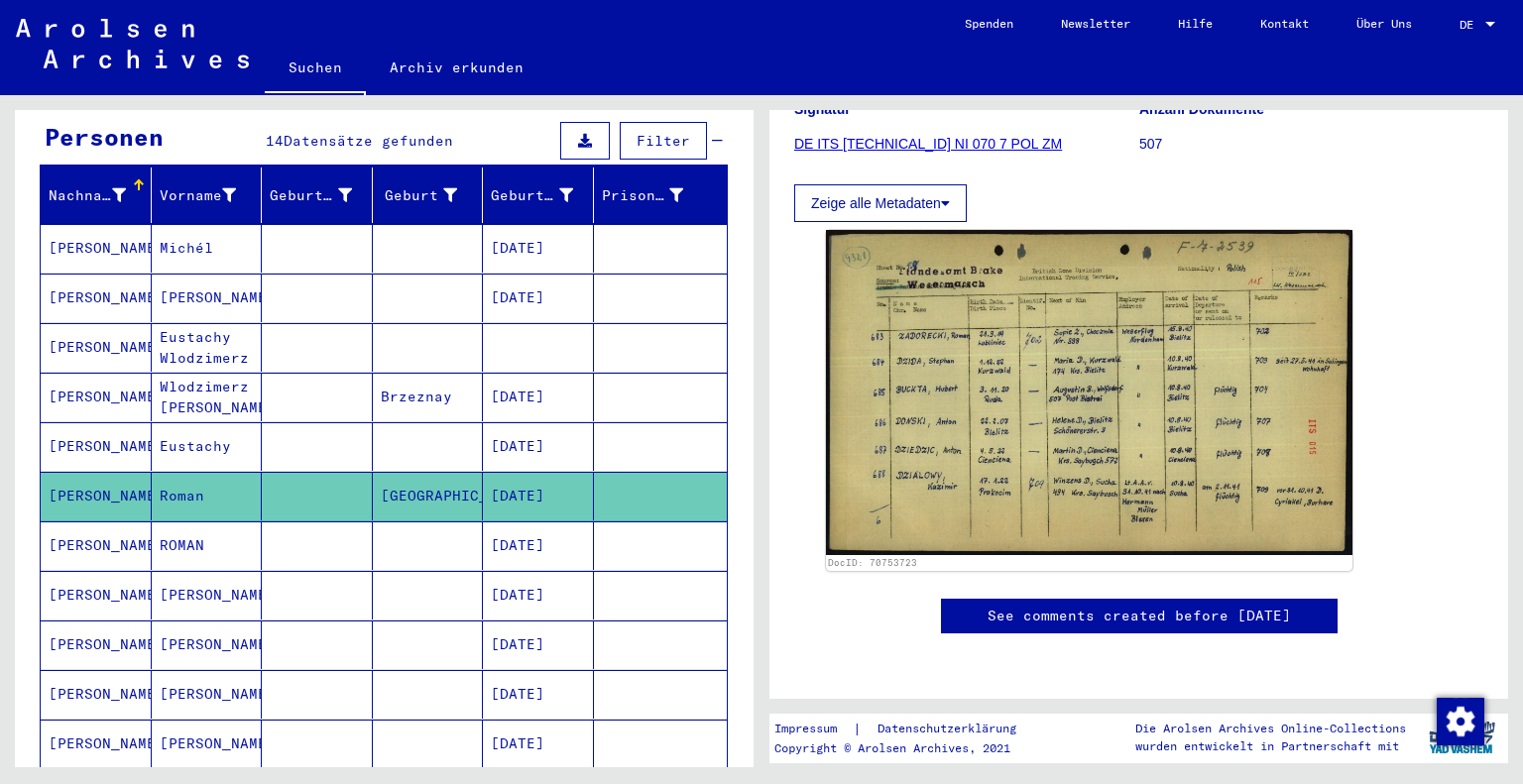 scroll, scrollTop: 396, scrollLeft: 0, axis: vertical 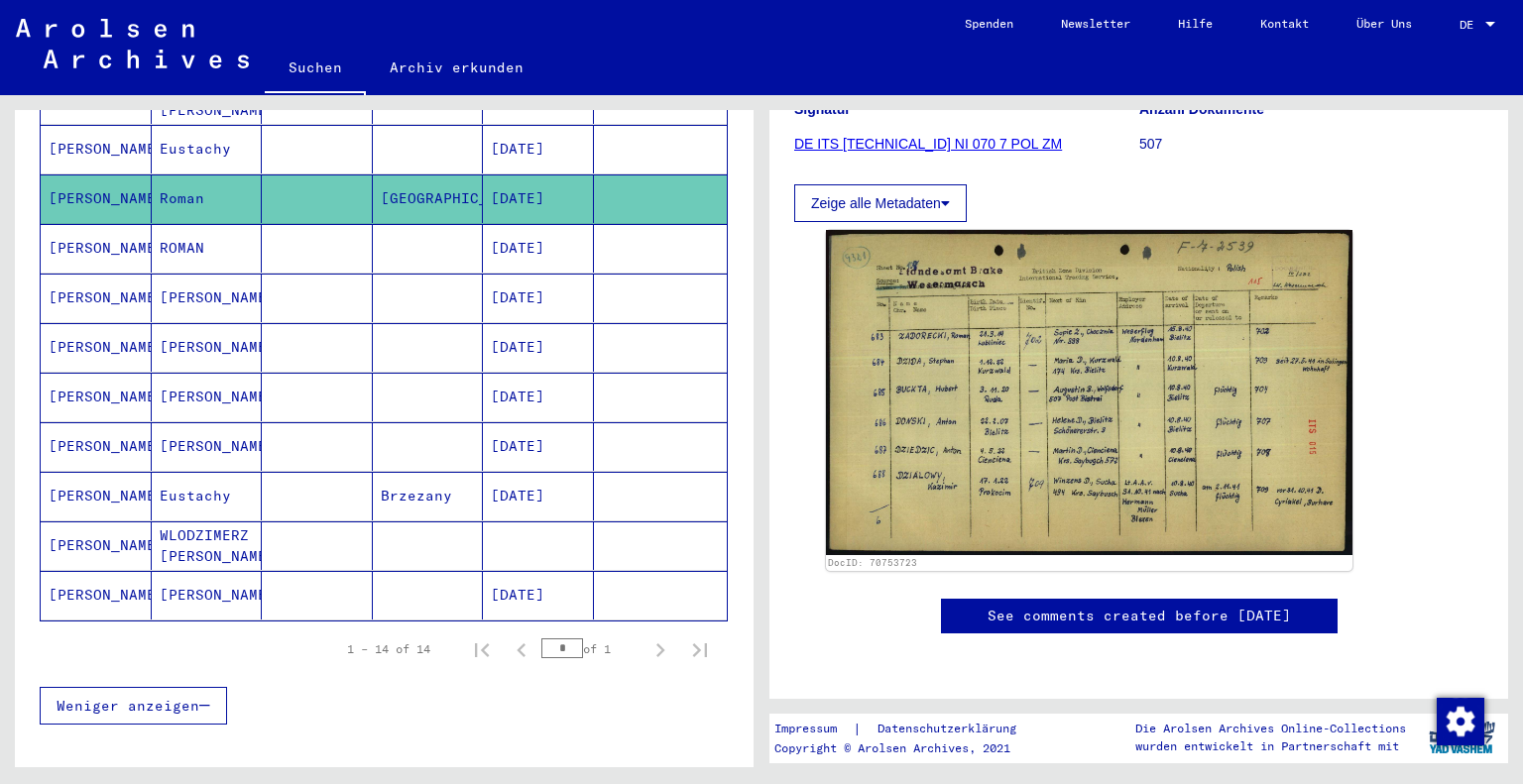 click at bounding box center (317, 496) 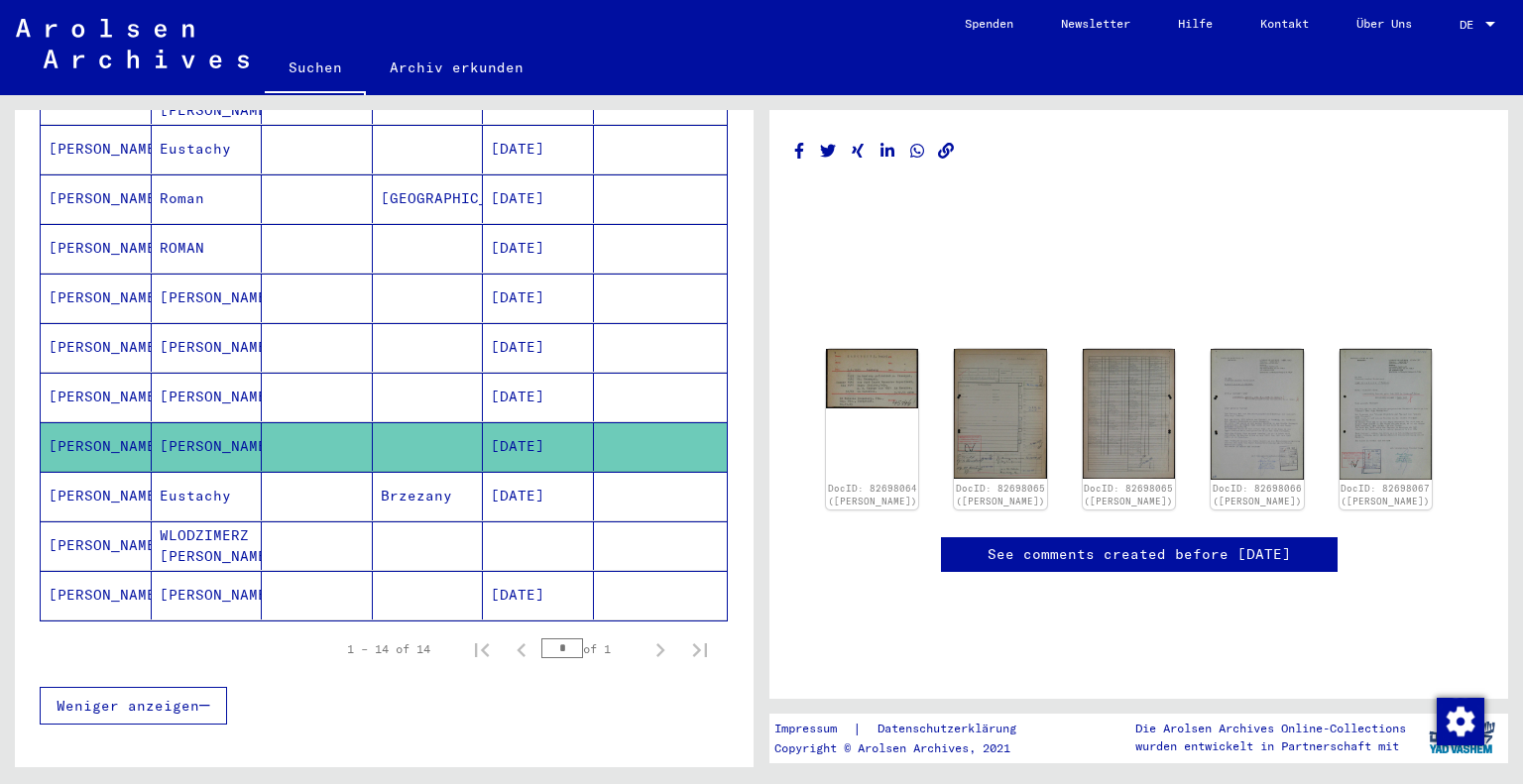 click on "Michel" at bounding box center [207, 446] 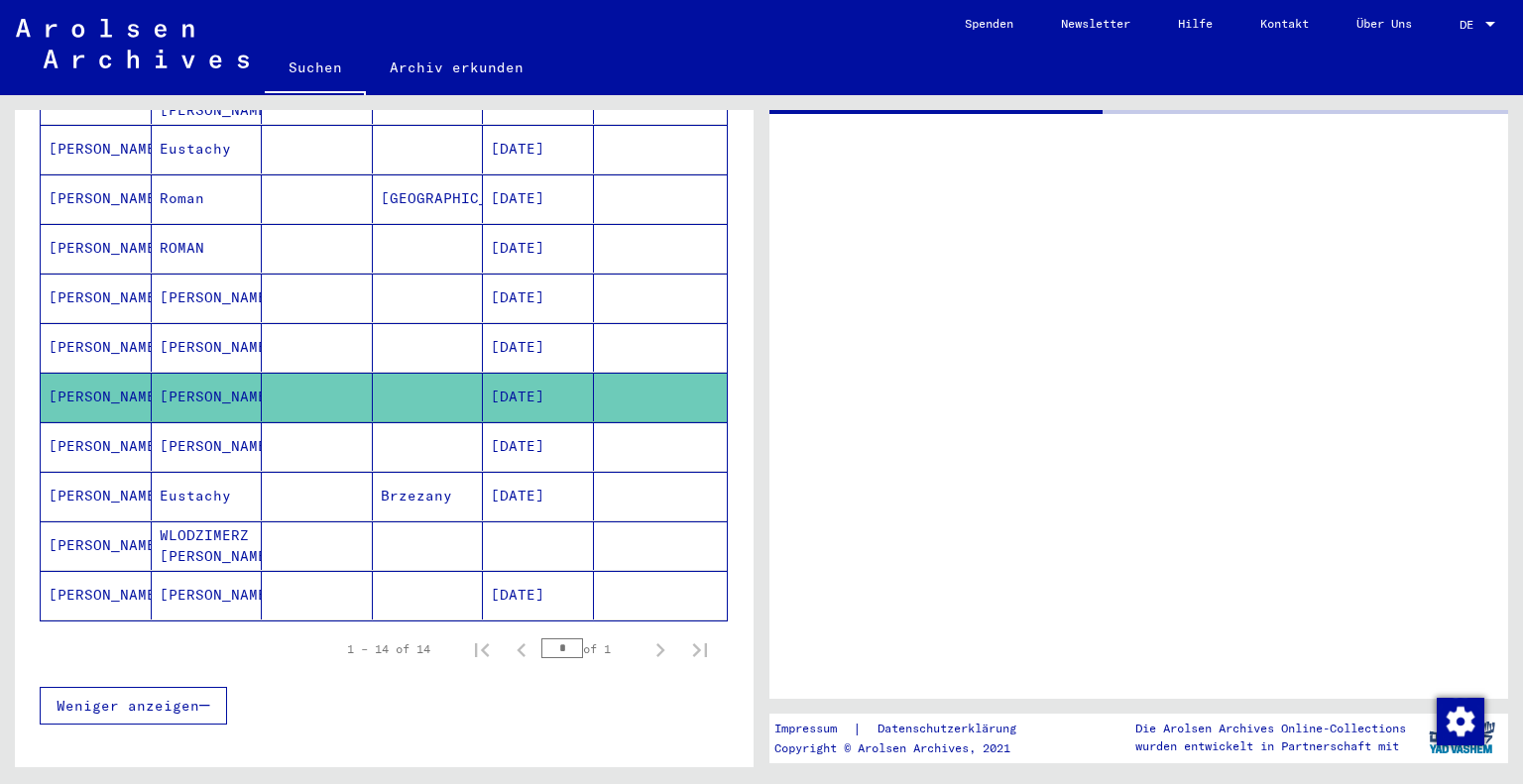 scroll, scrollTop: 0, scrollLeft: 0, axis: both 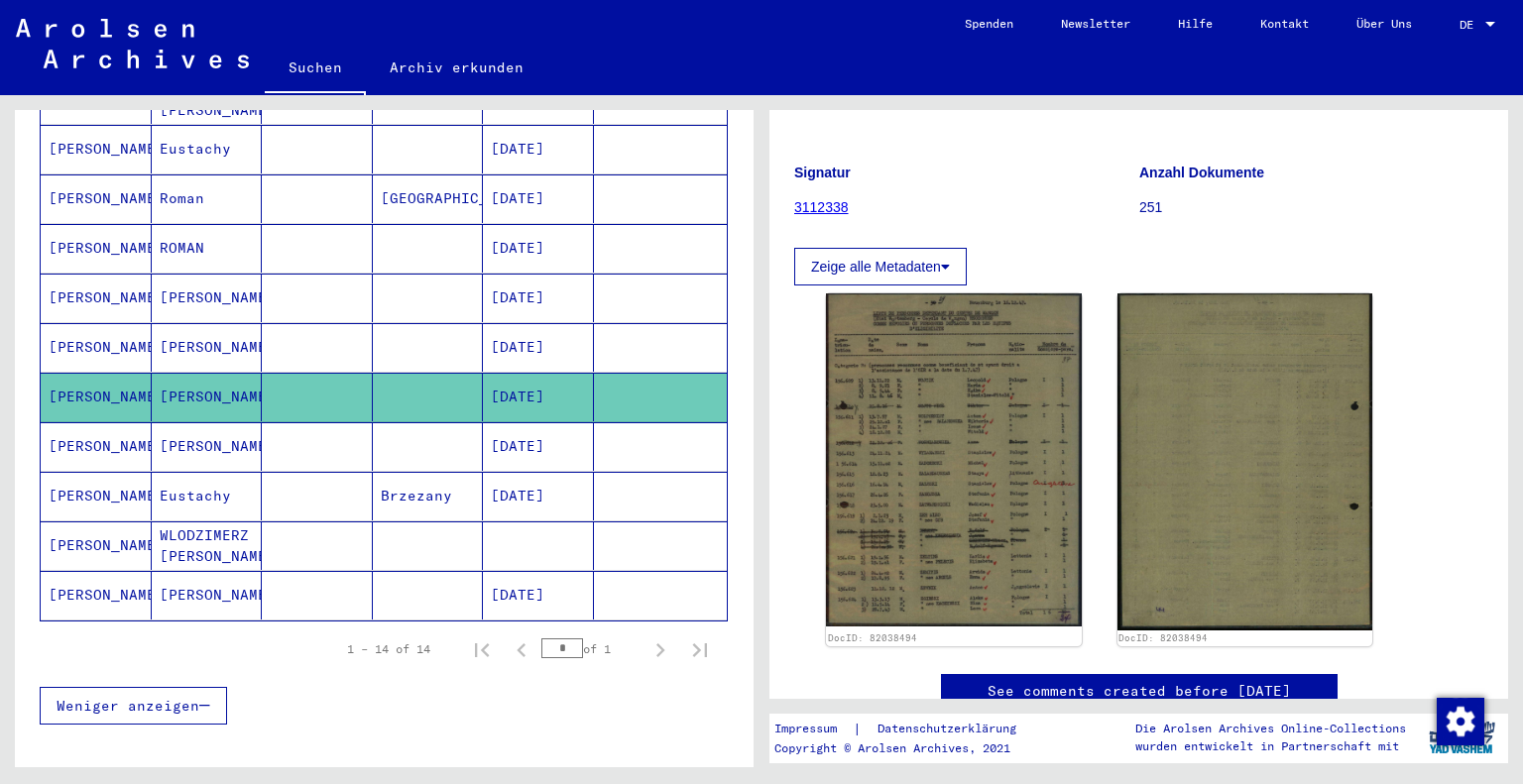 click on "Michel" at bounding box center (207, 396) 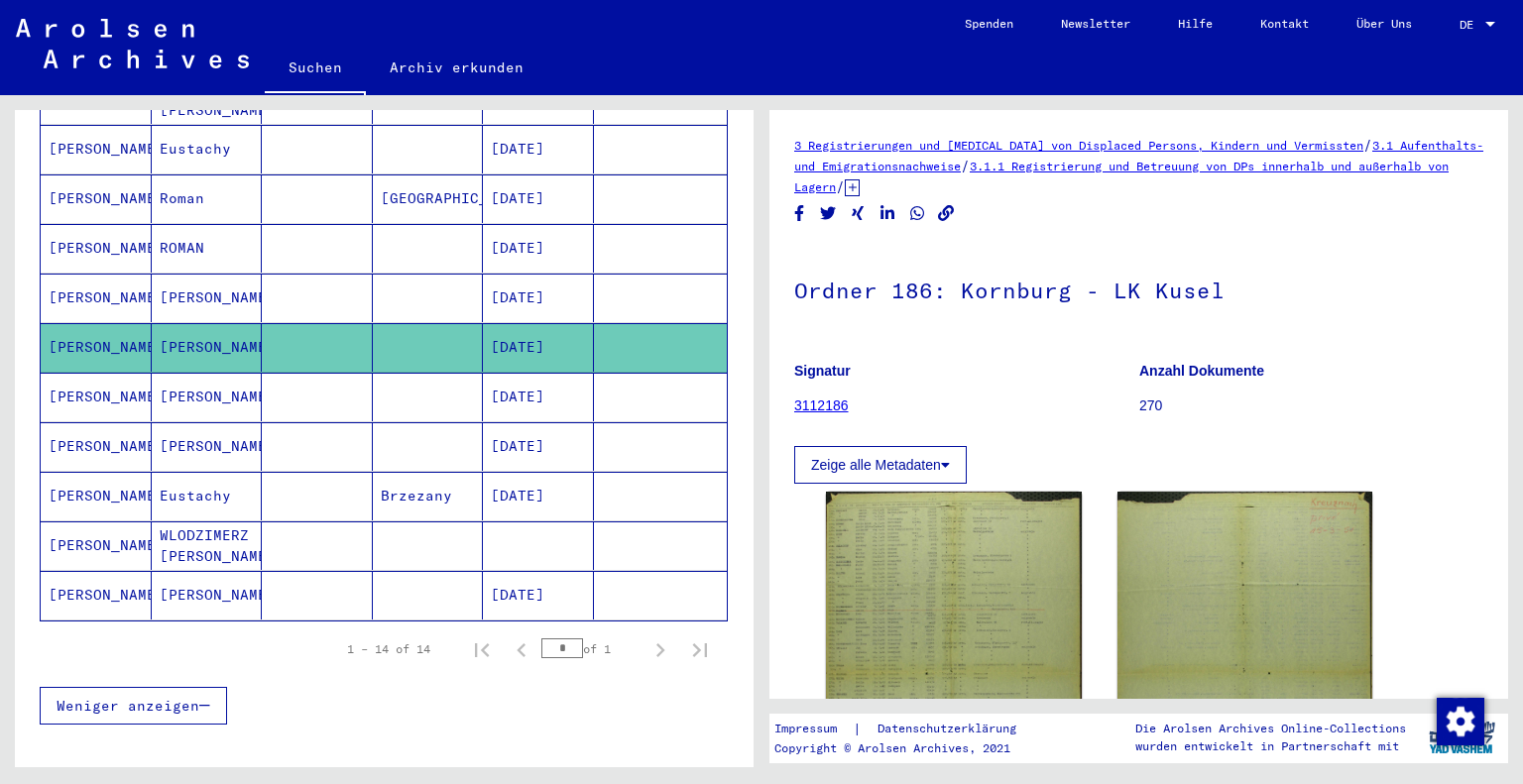 scroll, scrollTop: 0, scrollLeft: 0, axis: both 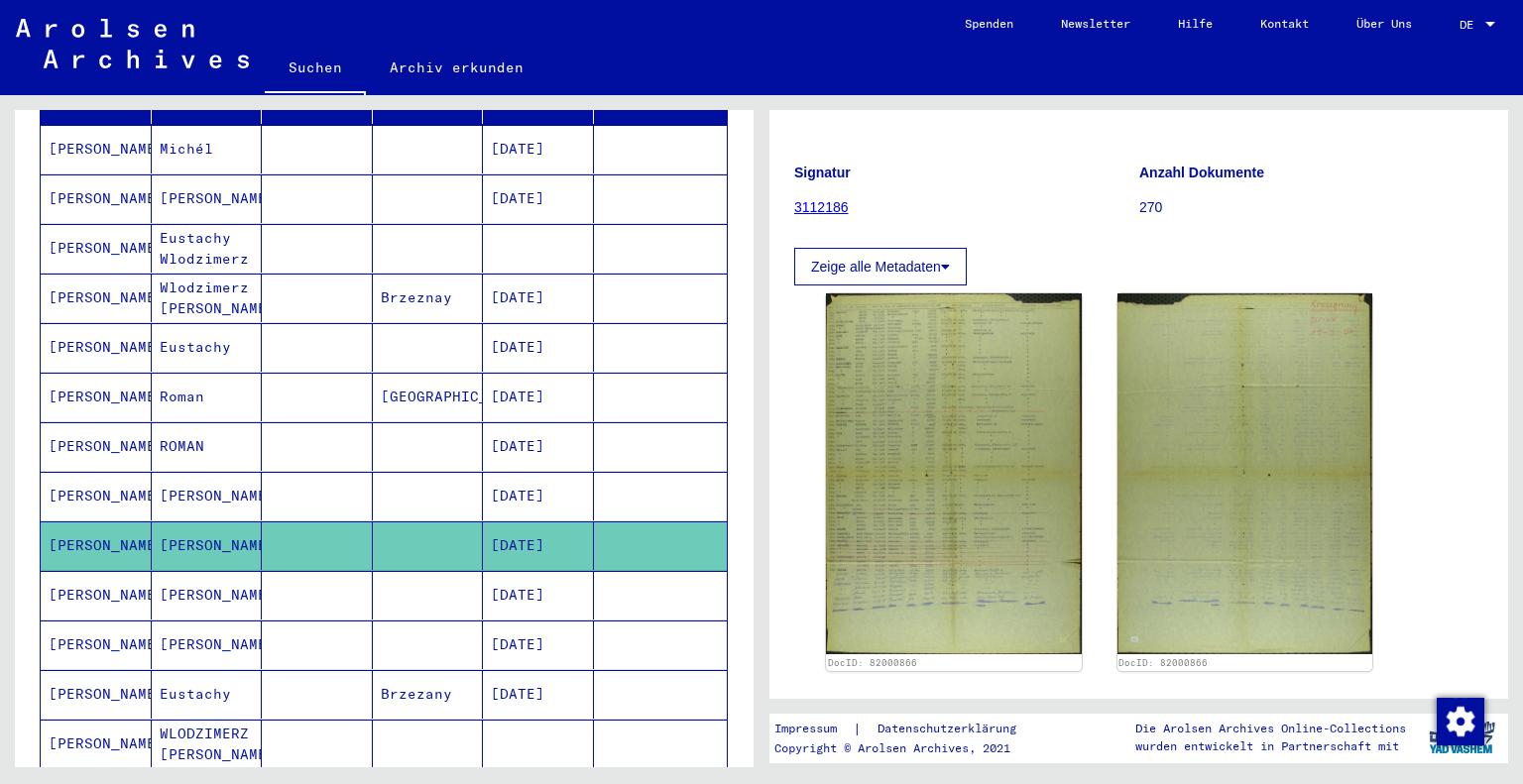 click at bounding box center [428, 396] 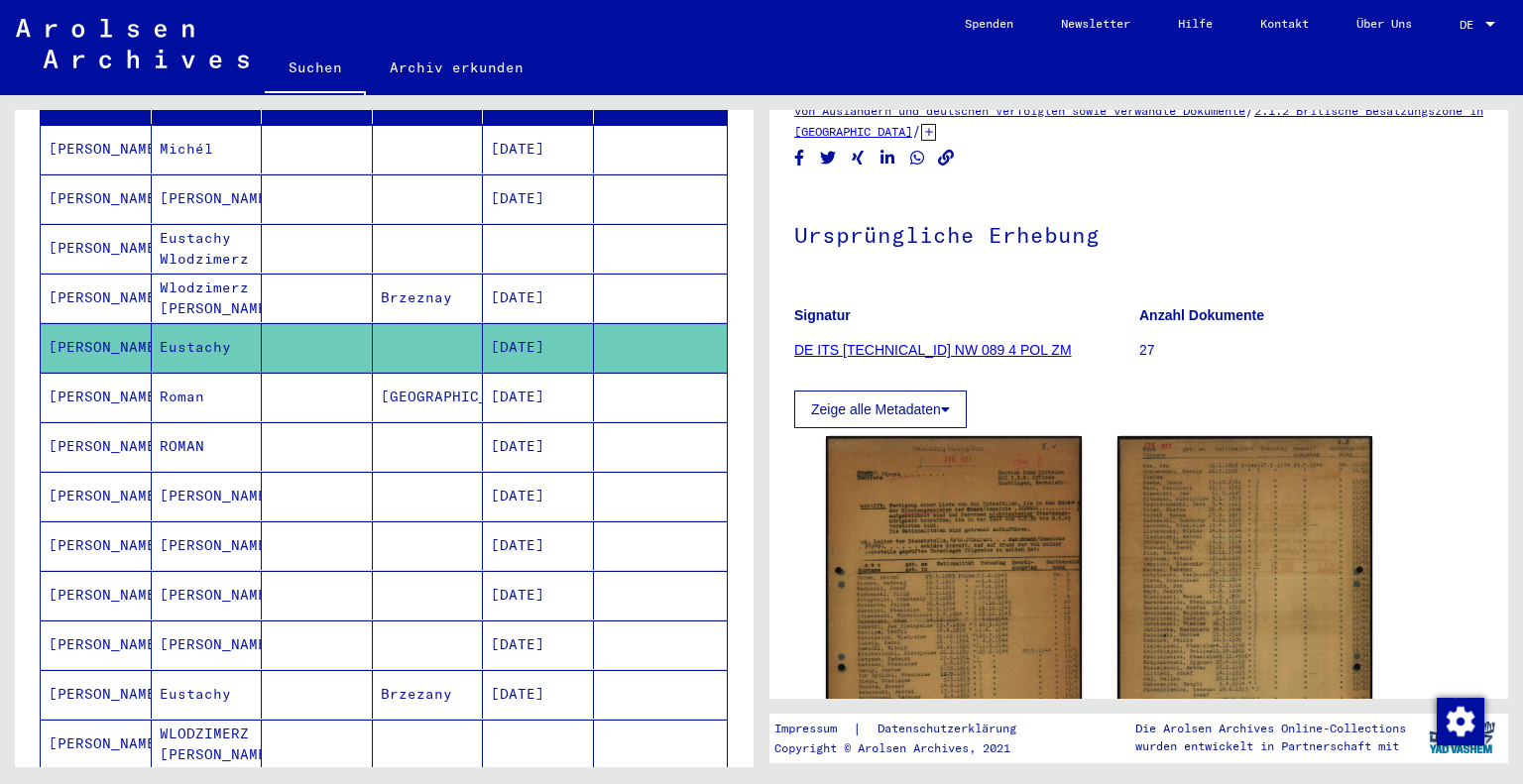 scroll, scrollTop: 198, scrollLeft: 0, axis: vertical 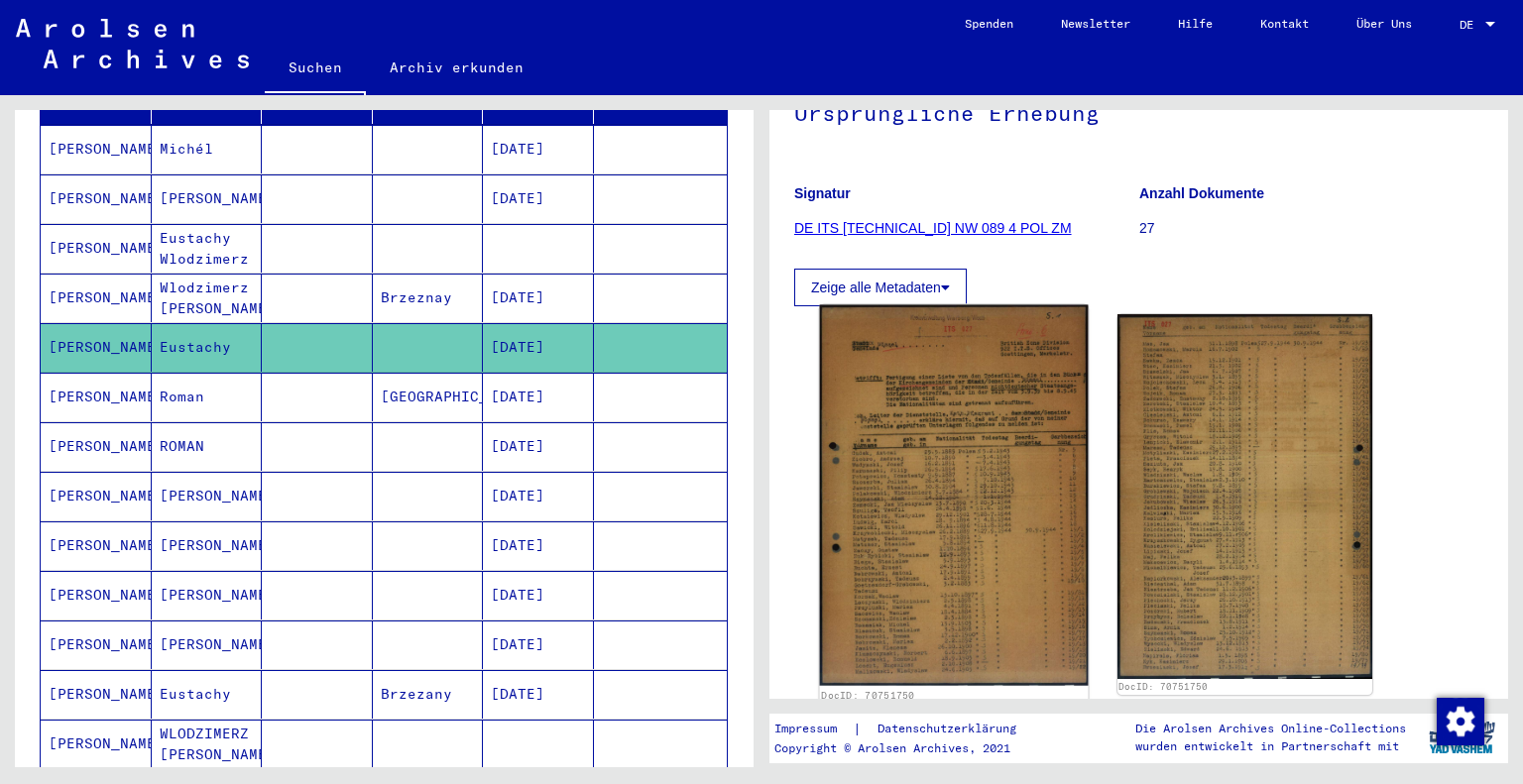 click 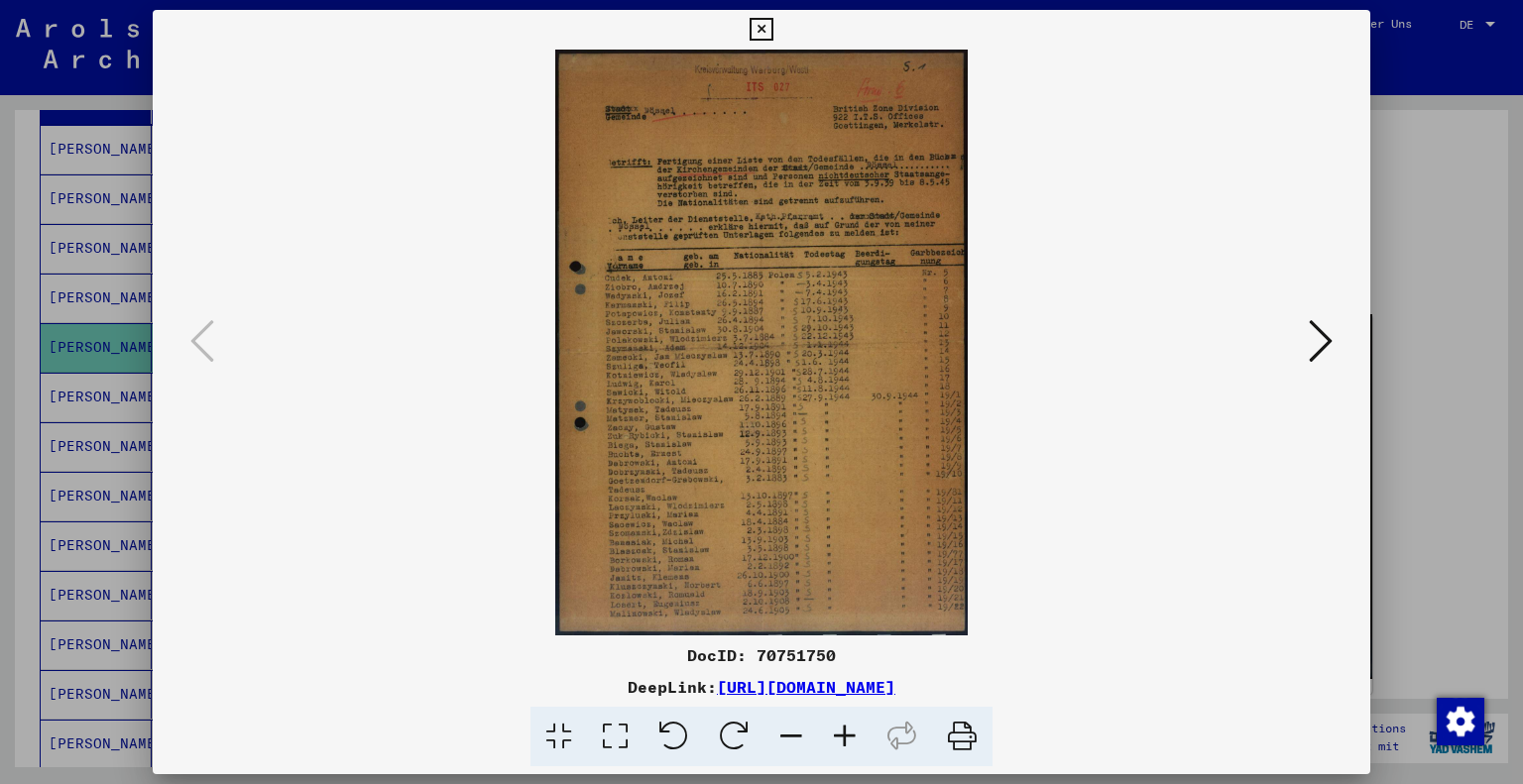 click at bounding box center (761, 30) 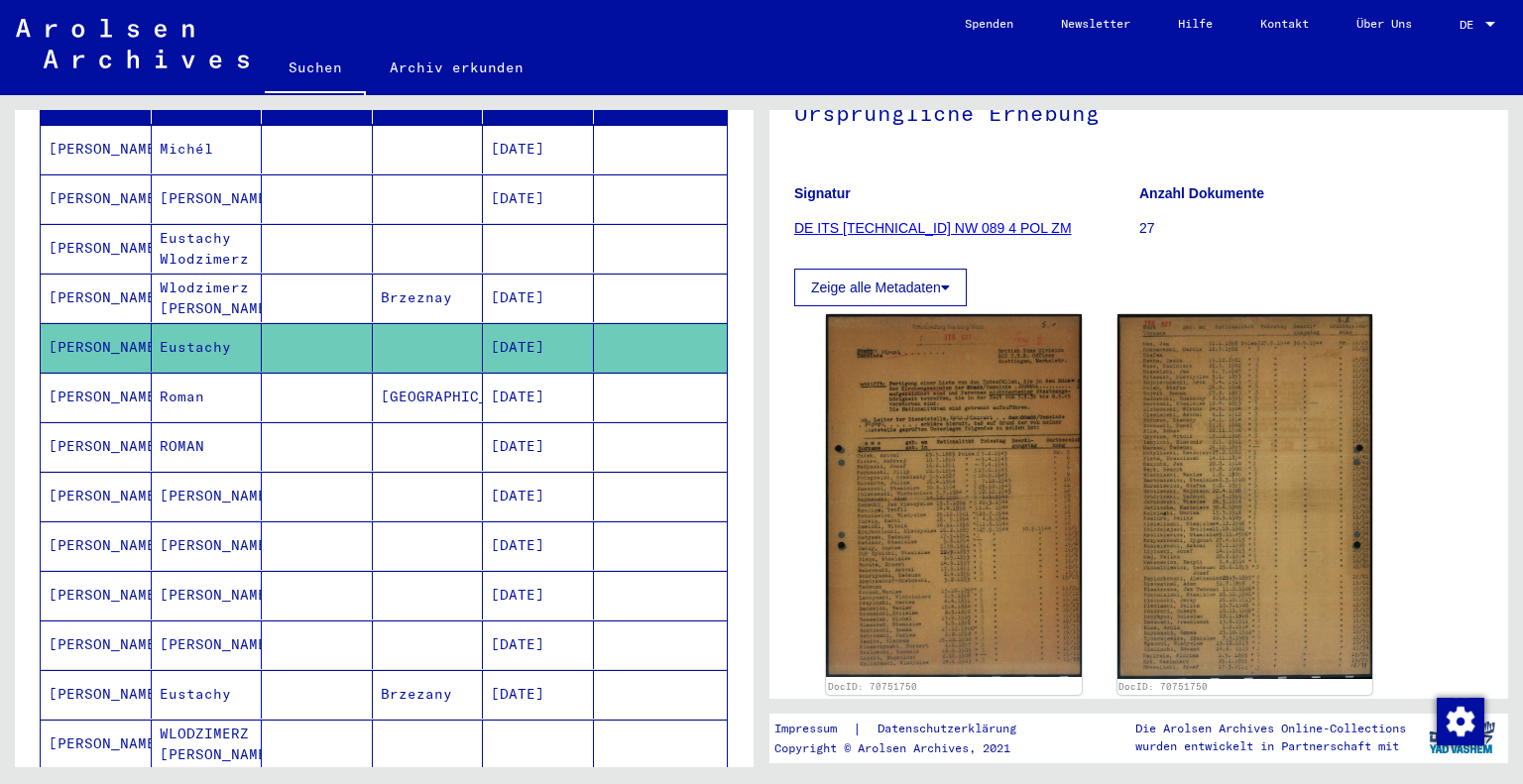 scroll, scrollTop: 198, scrollLeft: 0, axis: vertical 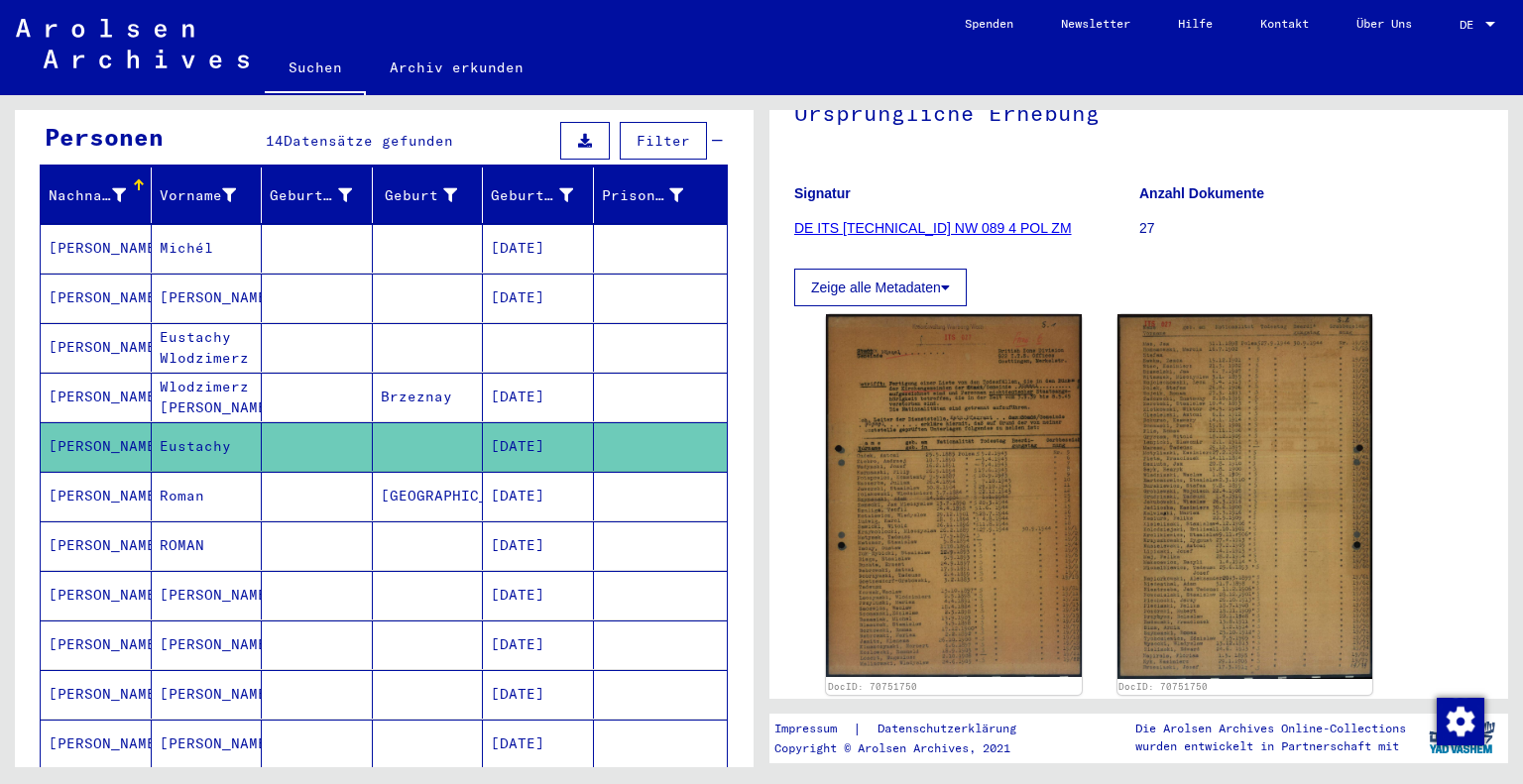 click at bounding box center (317, 297) 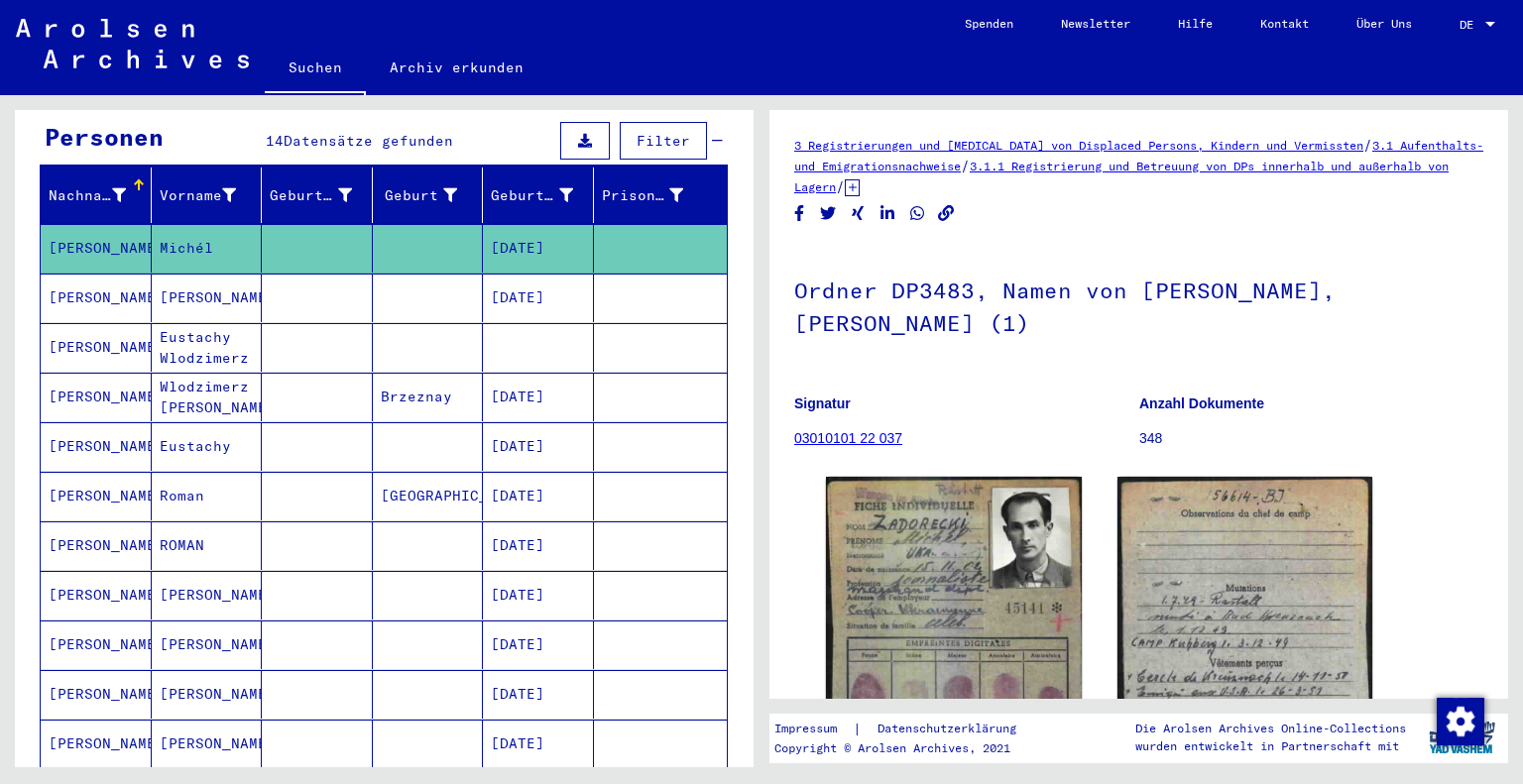 scroll, scrollTop: 0, scrollLeft: 0, axis: both 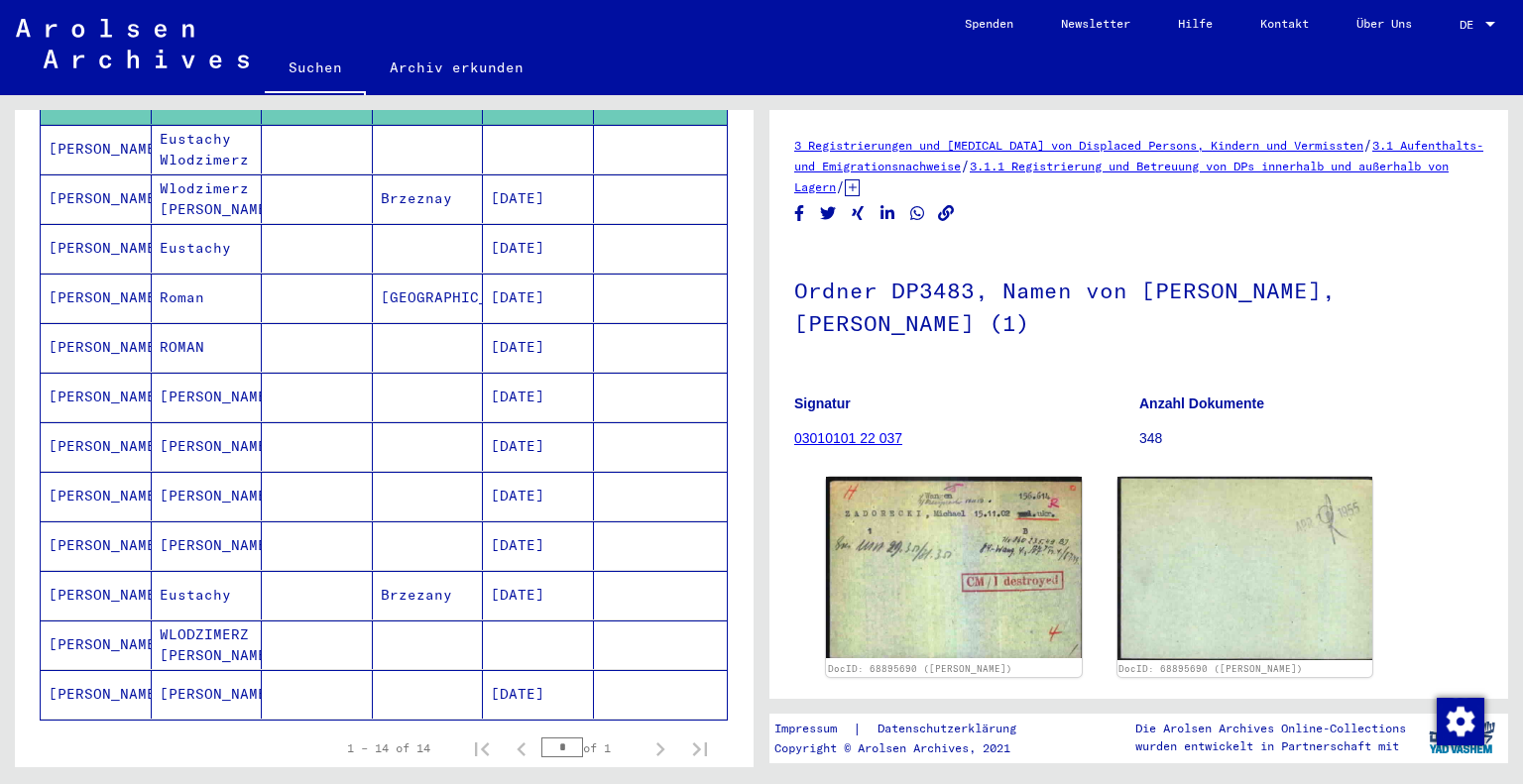 click at bounding box center [317, 496] 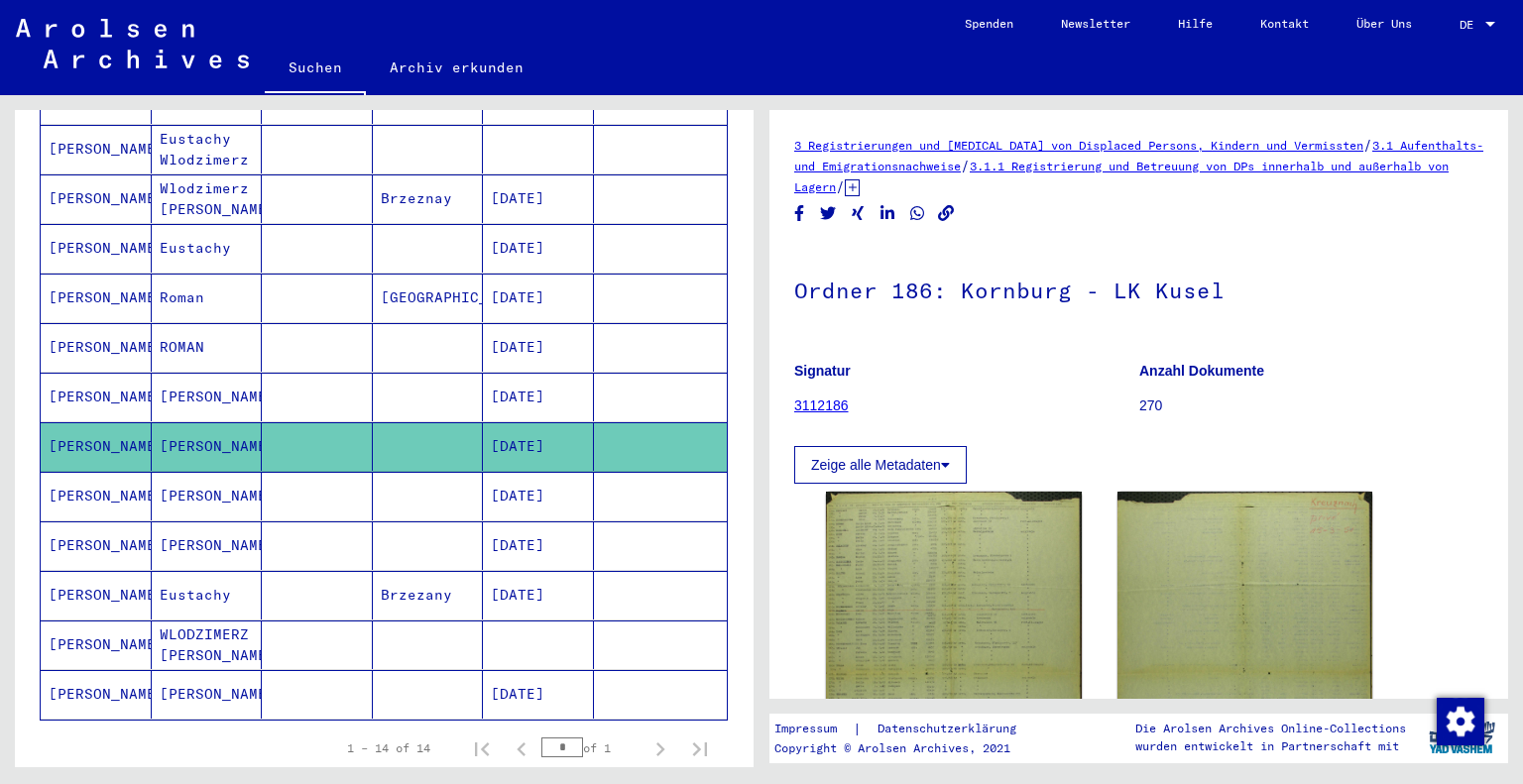 scroll, scrollTop: 0, scrollLeft: 0, axis: both 